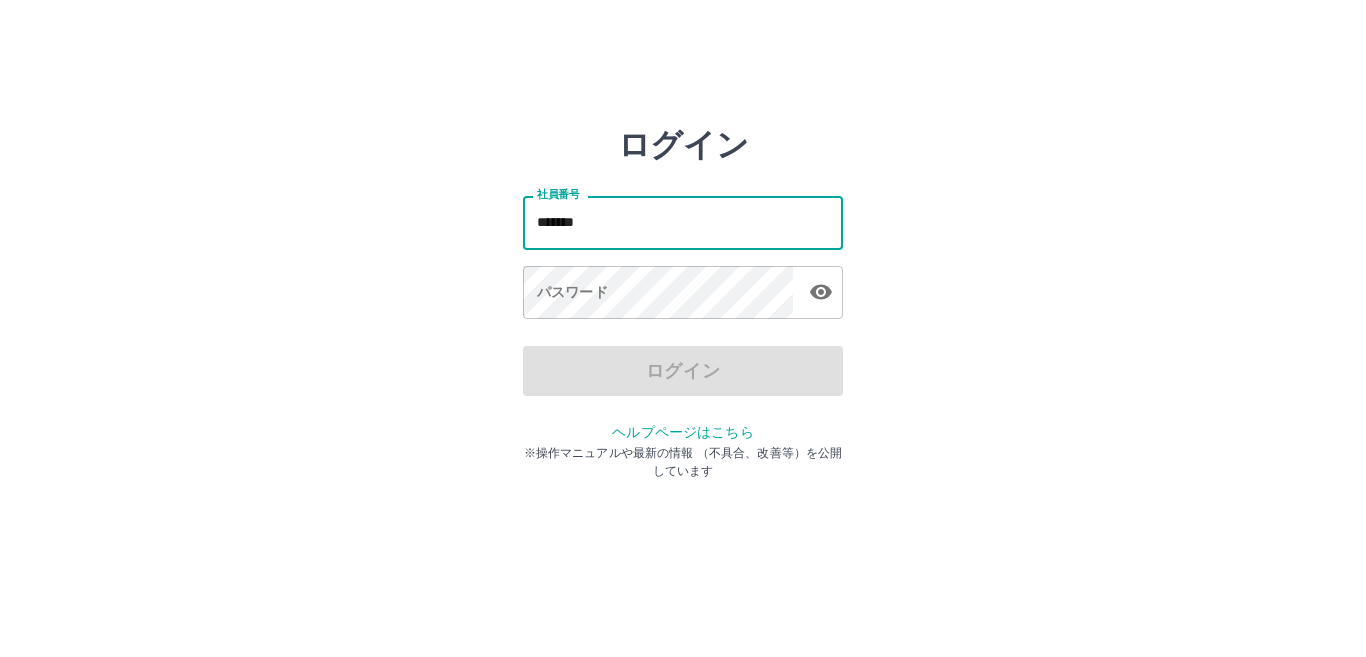 scroll, scrollTop: 0, scrollLeft: 0, axis: both 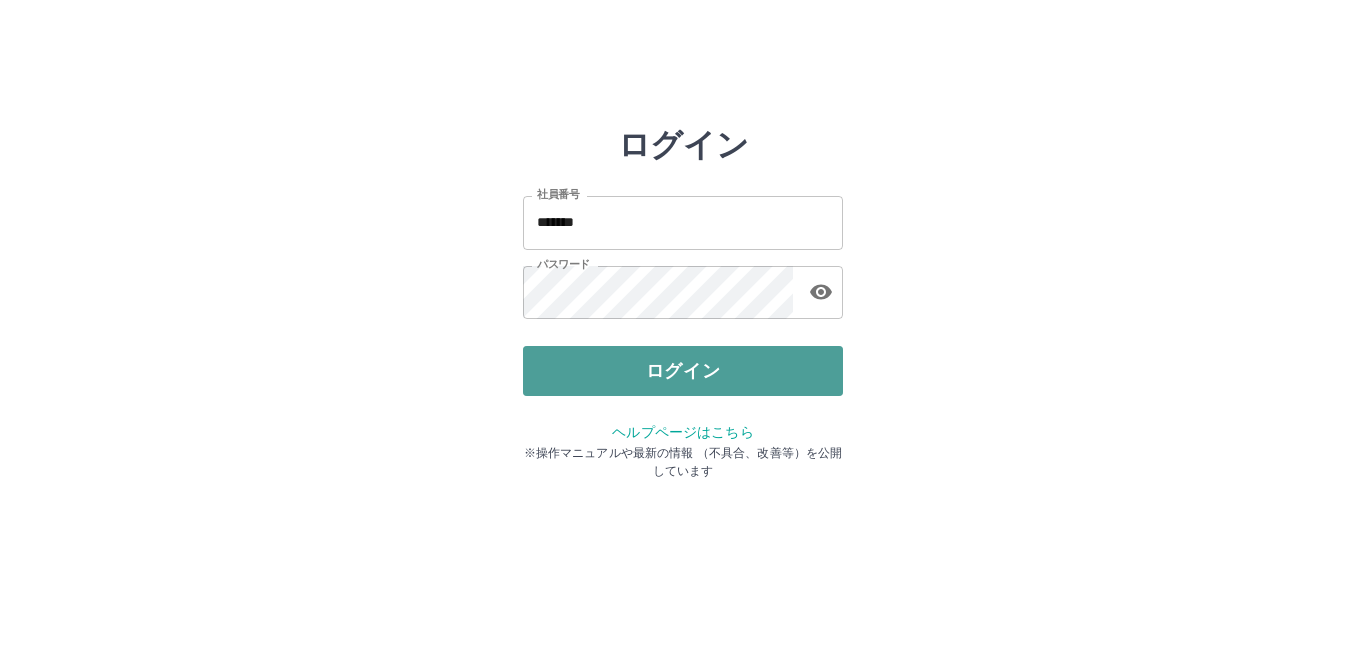 click on "ログイン" at bounding box center (683, 371) 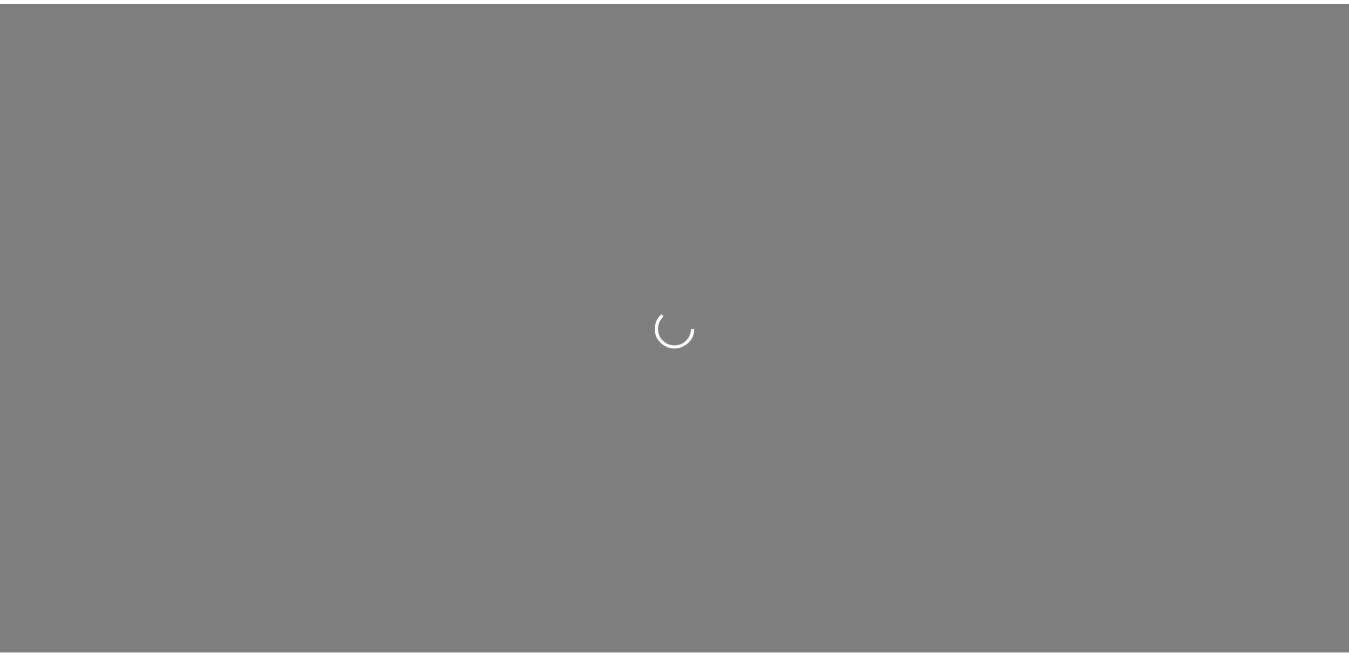 scroll, scrollTop: 0, scrollLeft: 0, axis: both 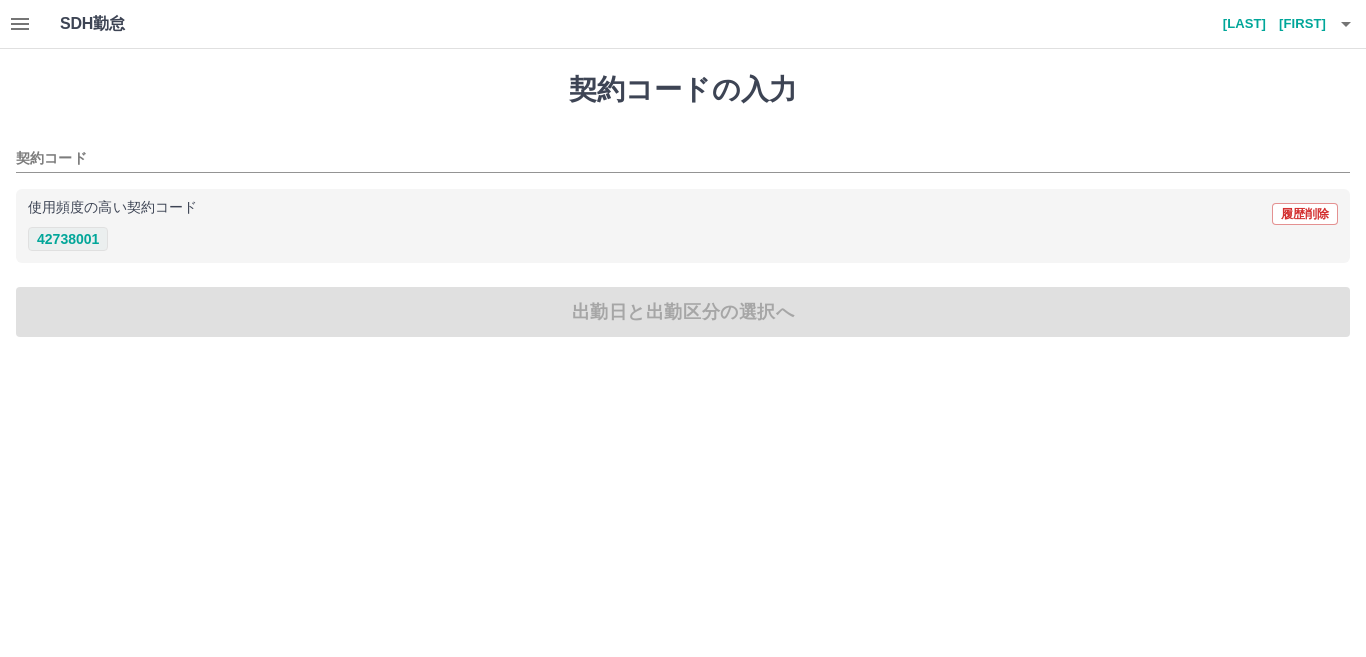 click on "42738001" at bounding box center (68, 239) 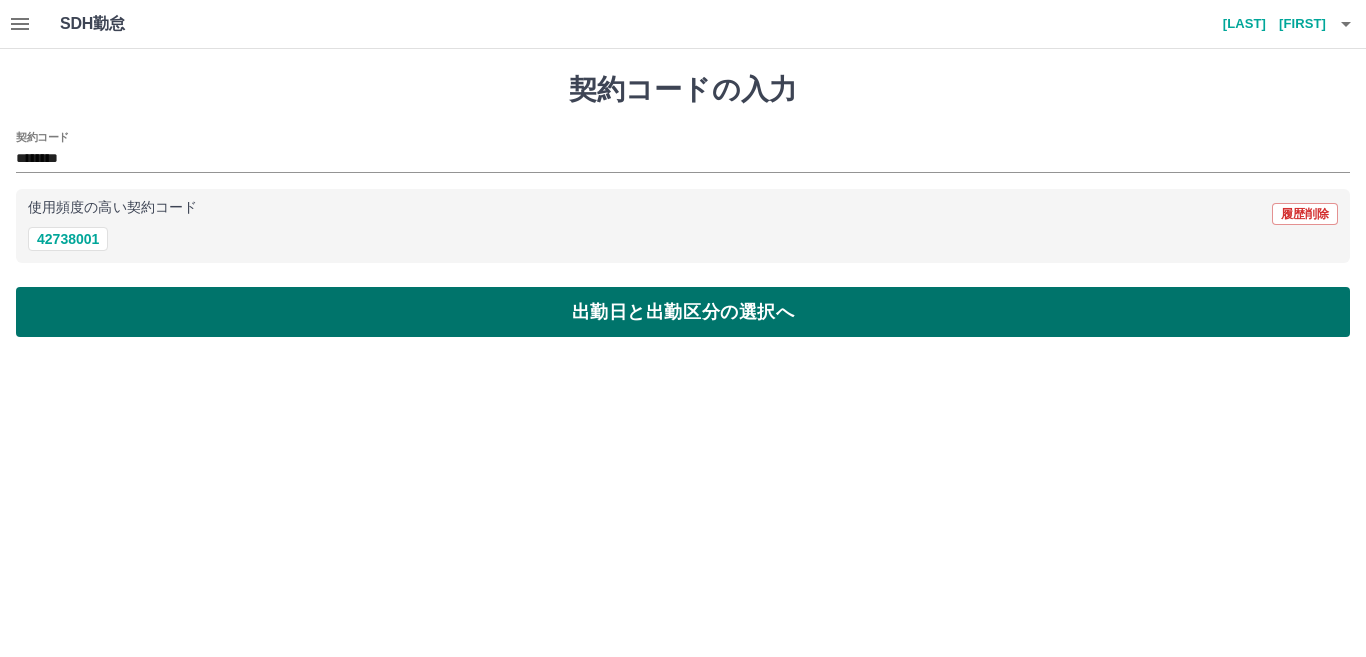 click on "出勤日と出勤区分の選択へ" at bounding box center [683, 312] 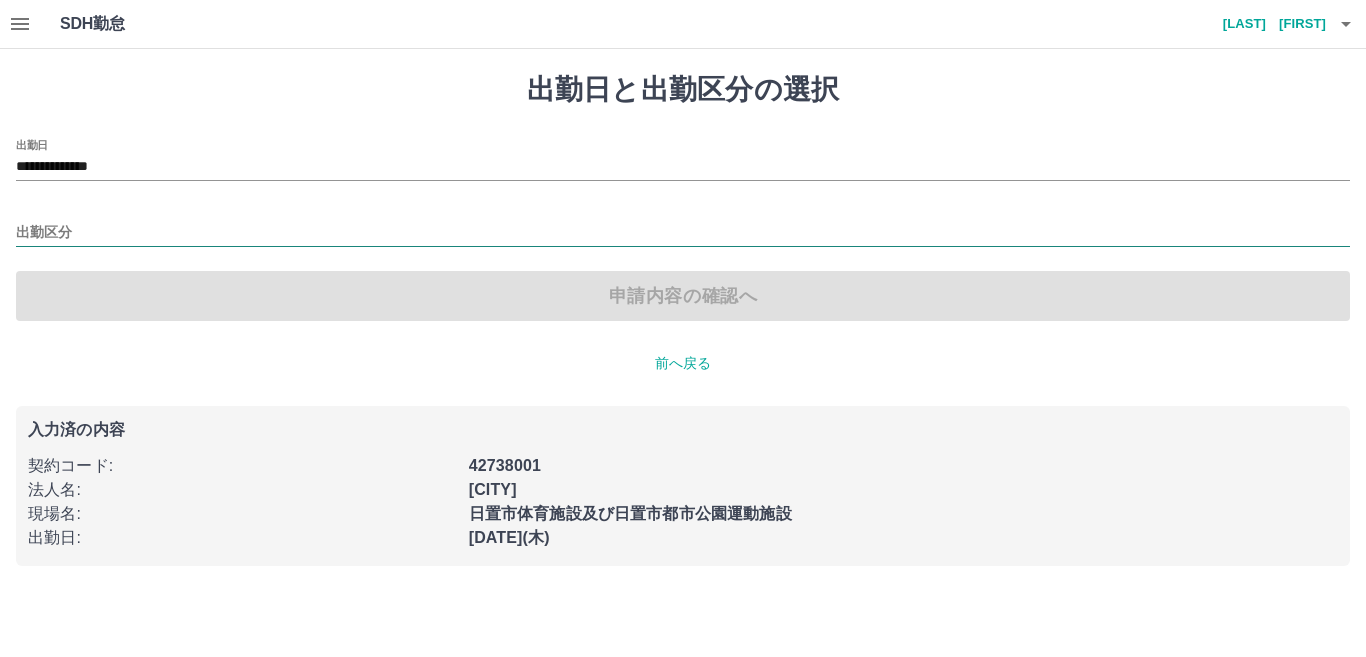 click on "出勤区分" at bounding box center (683, 233) 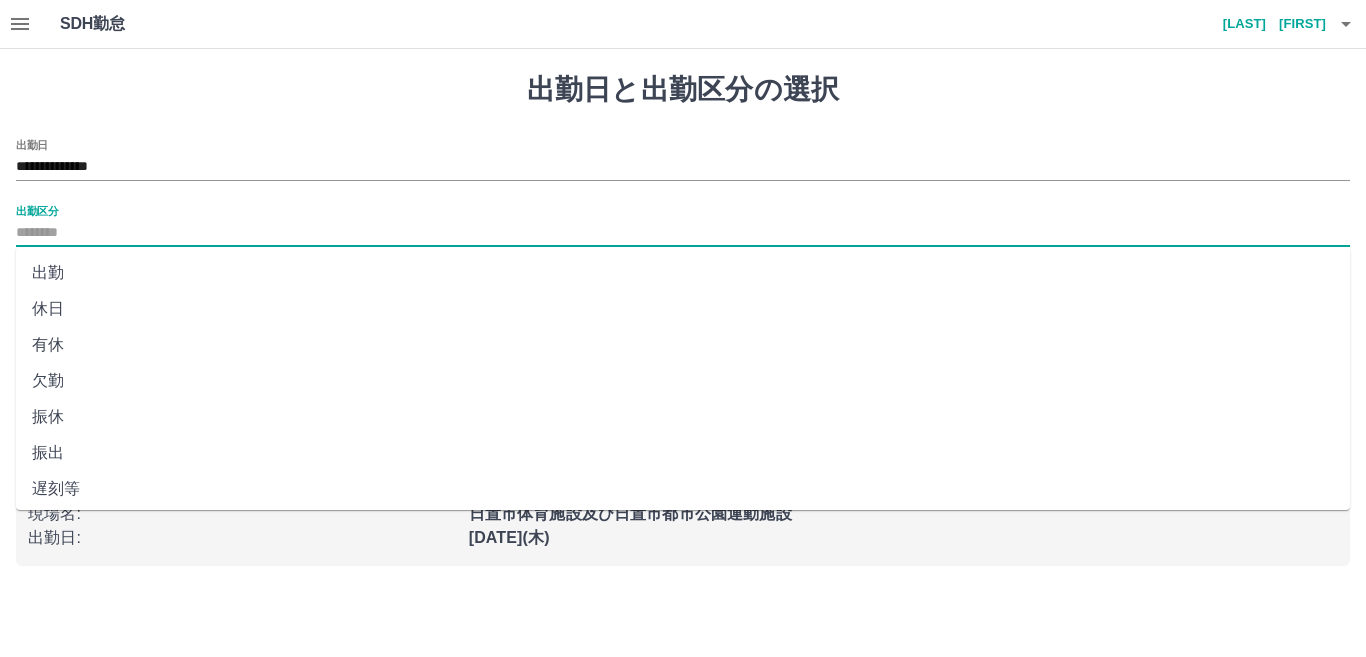 click on "出勤" at bounding box center [683, 273] 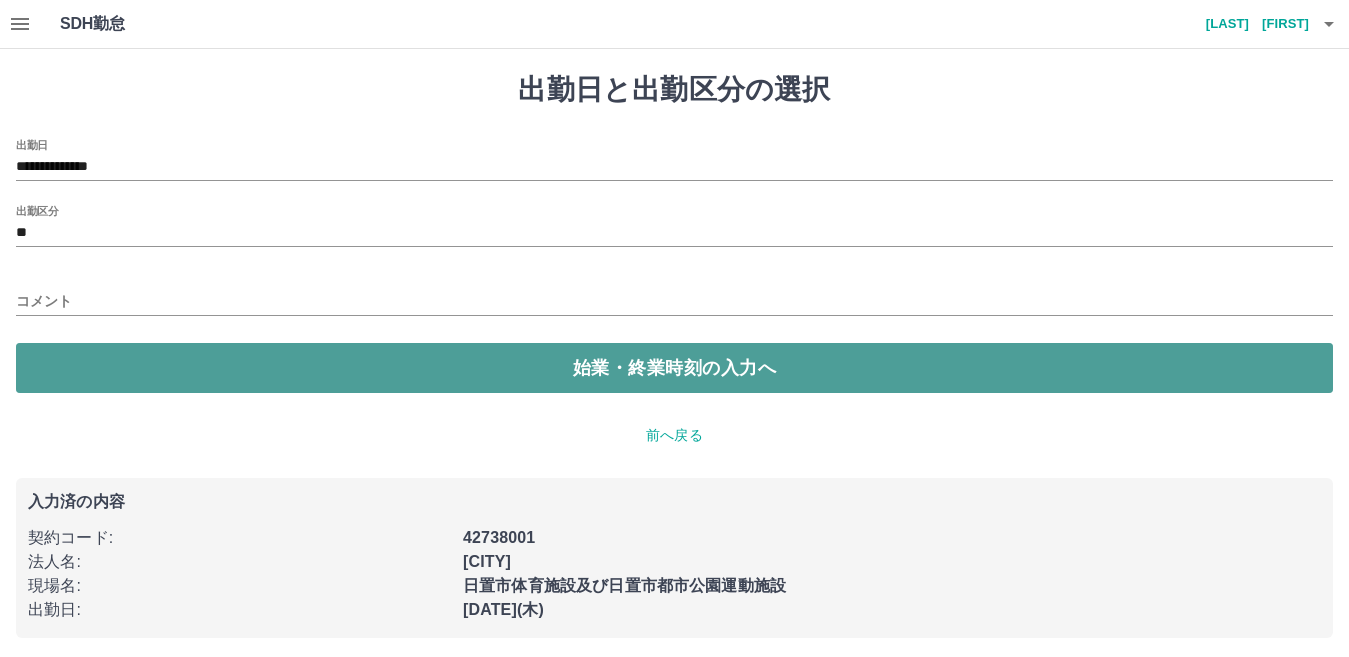 click on "始業・終業時刻の入力へ" at bounding box center [674, 368] 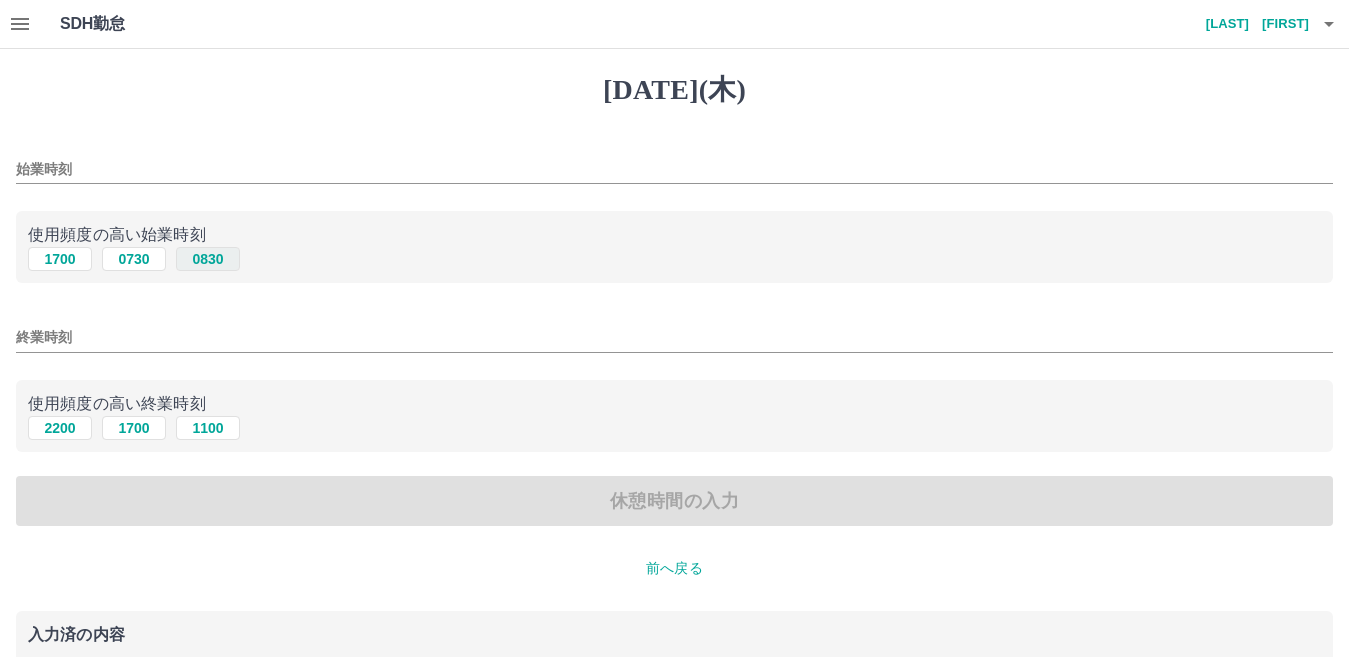 click on "0830" at bounding box center (208, 259) 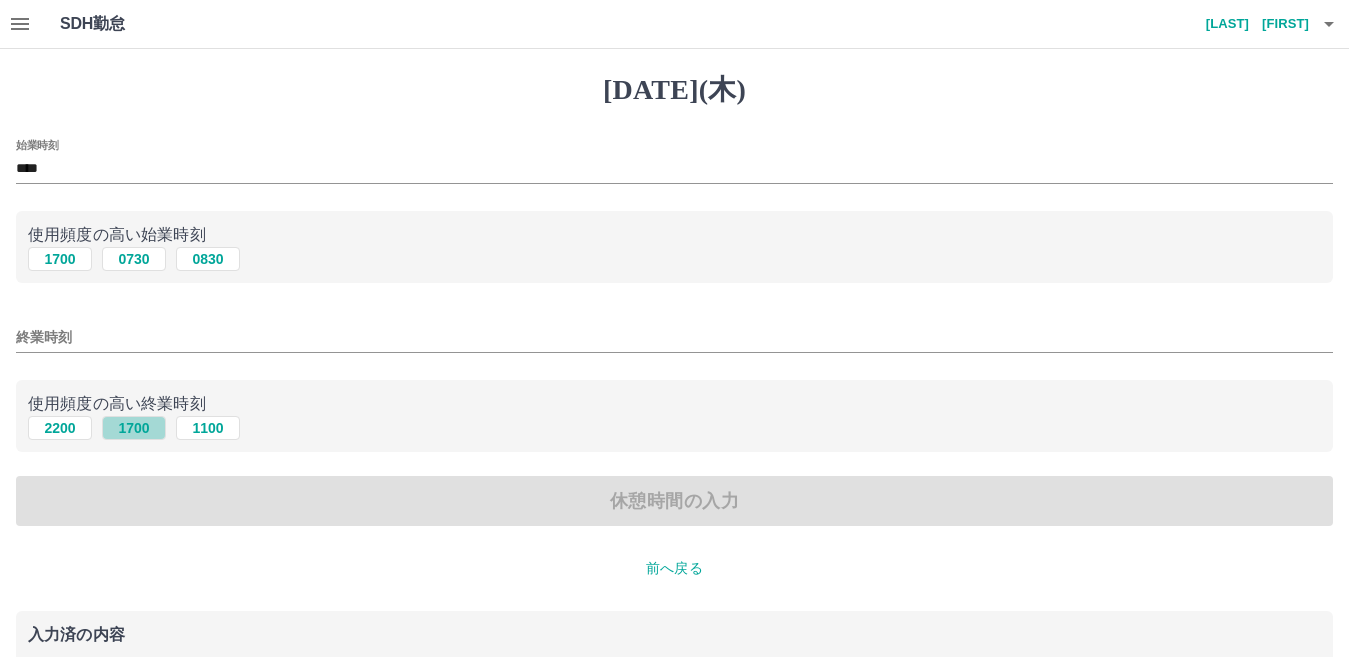 click on "1700" at bounding box center [134, 259] 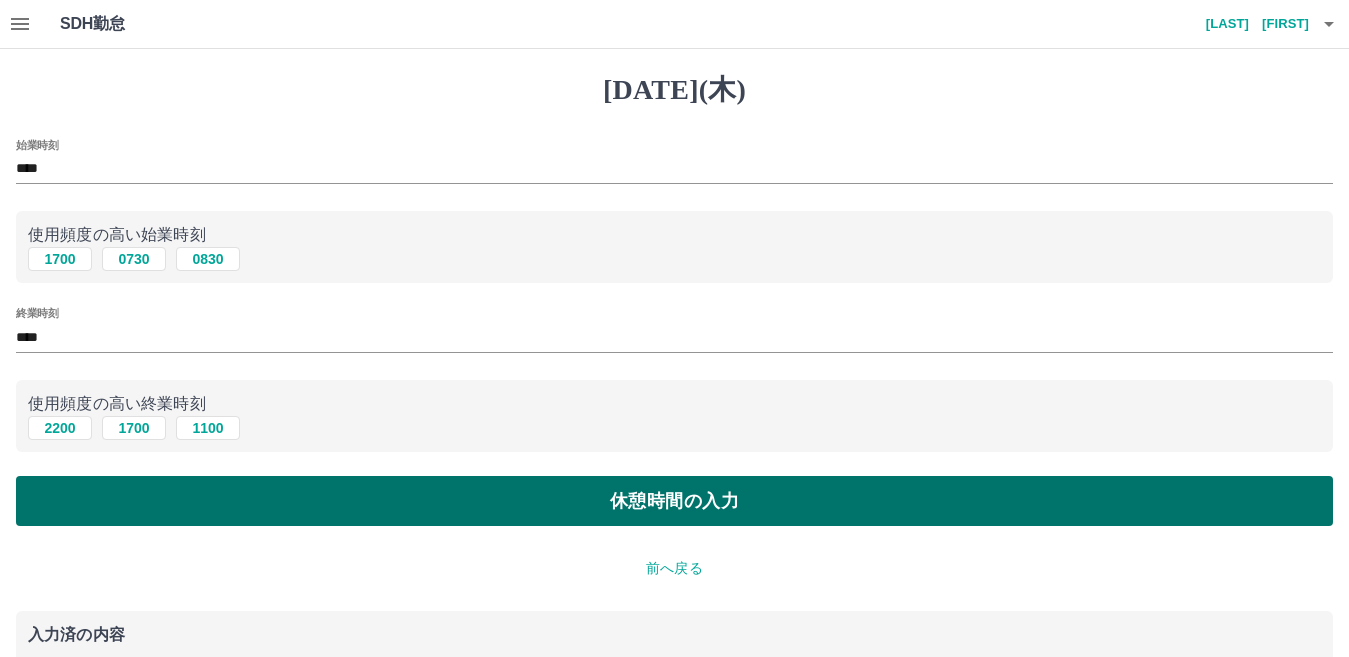 click on "休憩時間の入力" at bounding box center [674, 501] 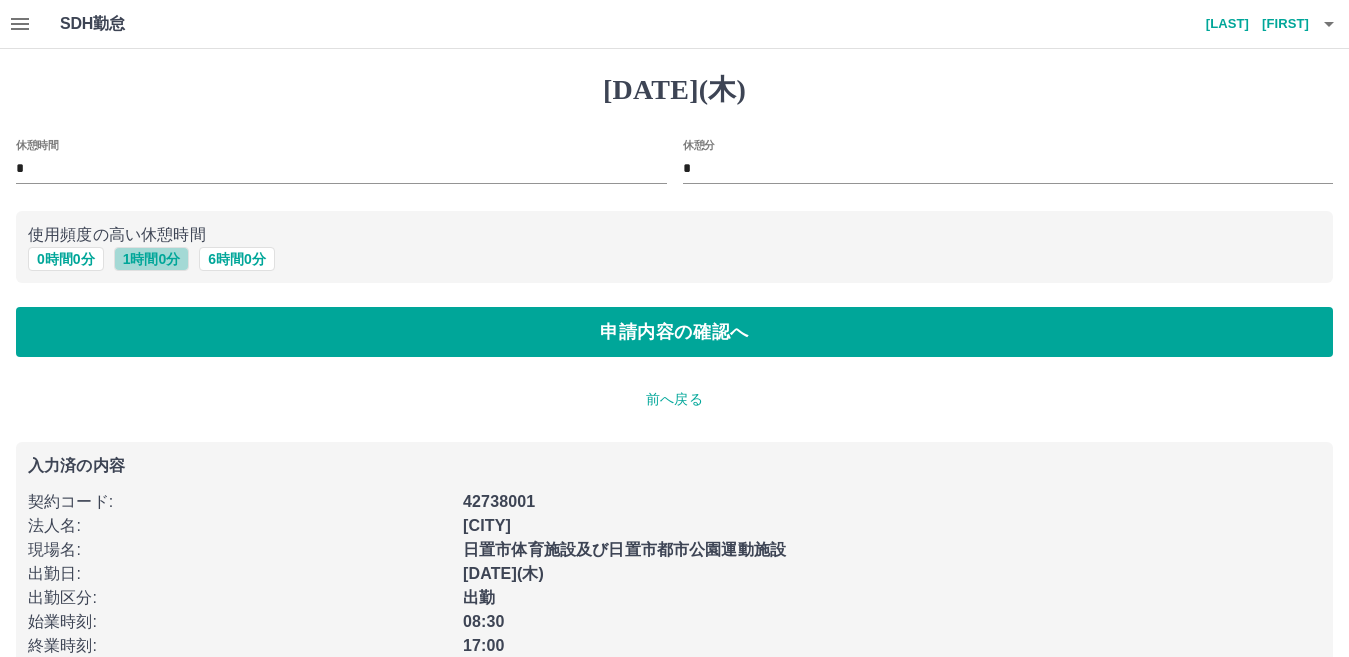click on "1 時間 0 分" at bounding box center (152, 259) 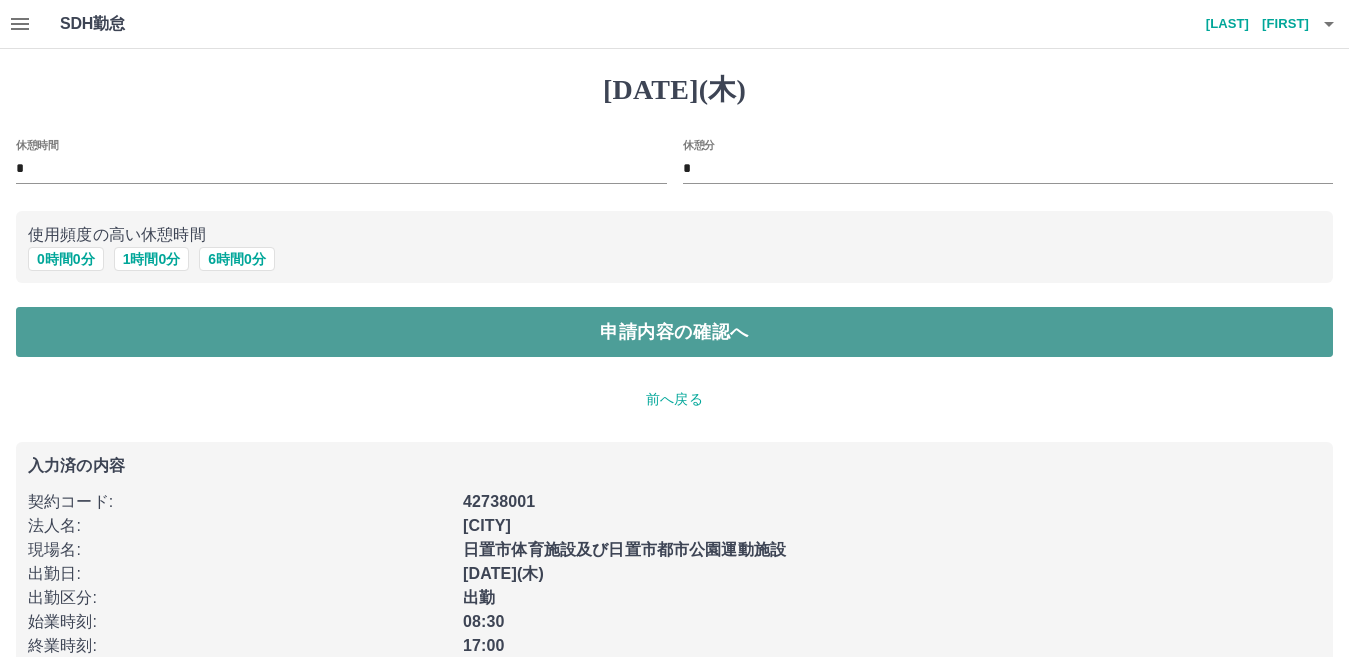 click on "申請内容の確認へ" at bounding box center (674, 332) 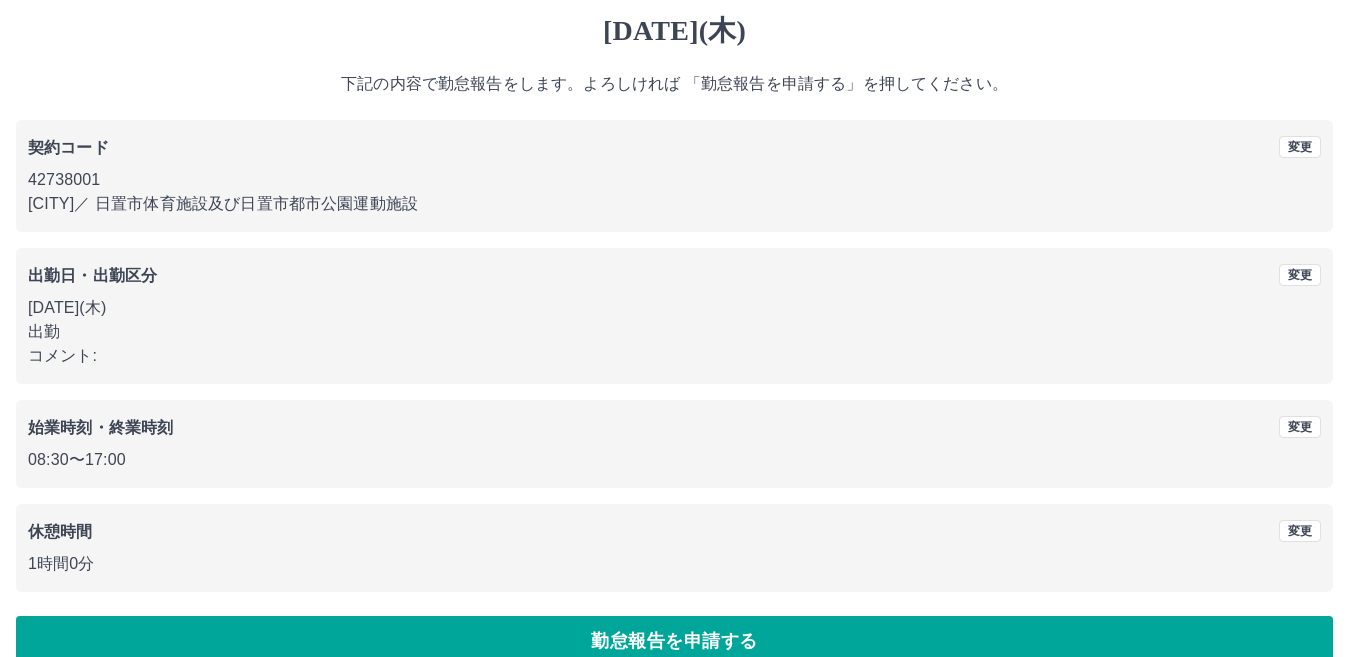 scroll, scrollTop: 92, scrollLeft: 0, axis: vertical 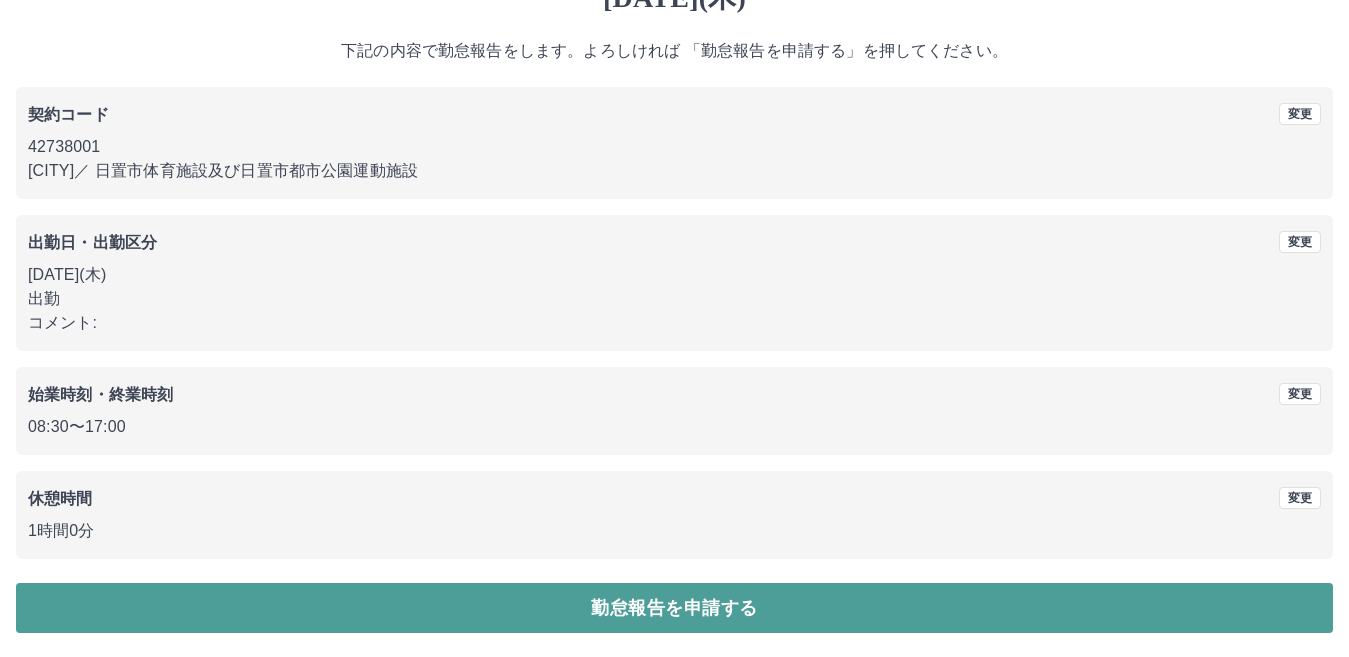 click on "勤怠報告を申請する" at bounding box center (674, 608) 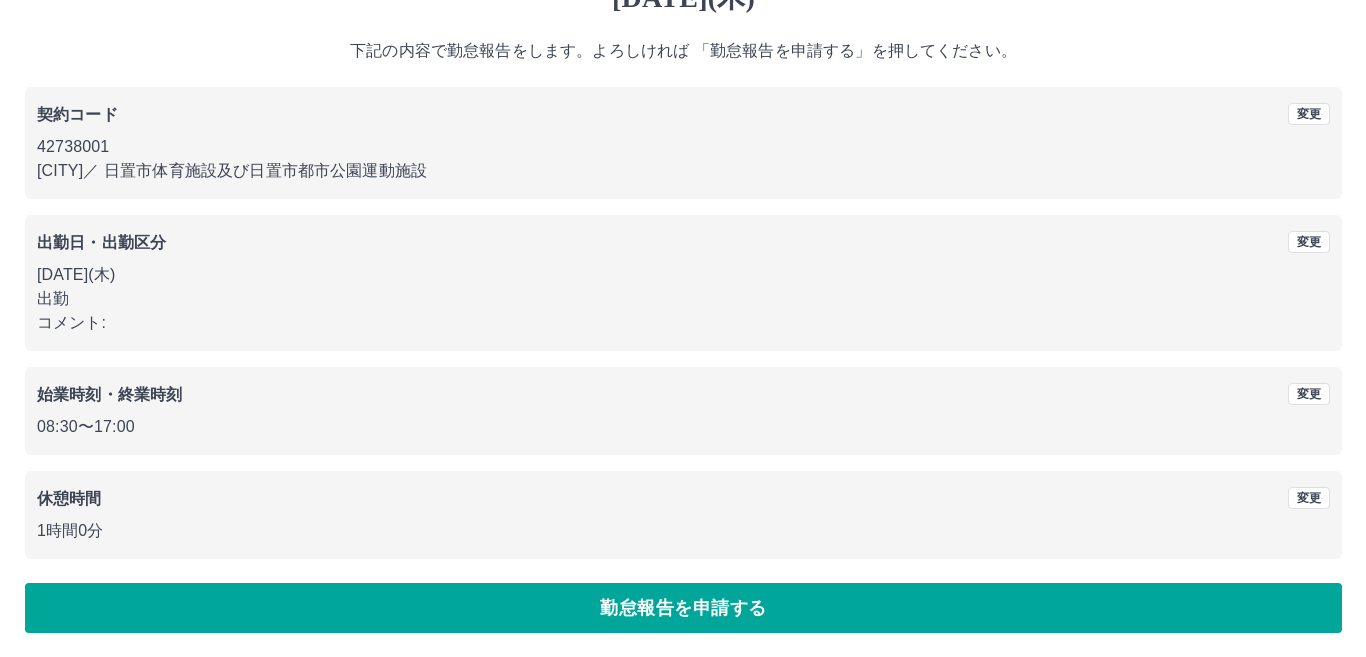 scroll, scrollTop: 0, scrollLeft: 0, axis: both 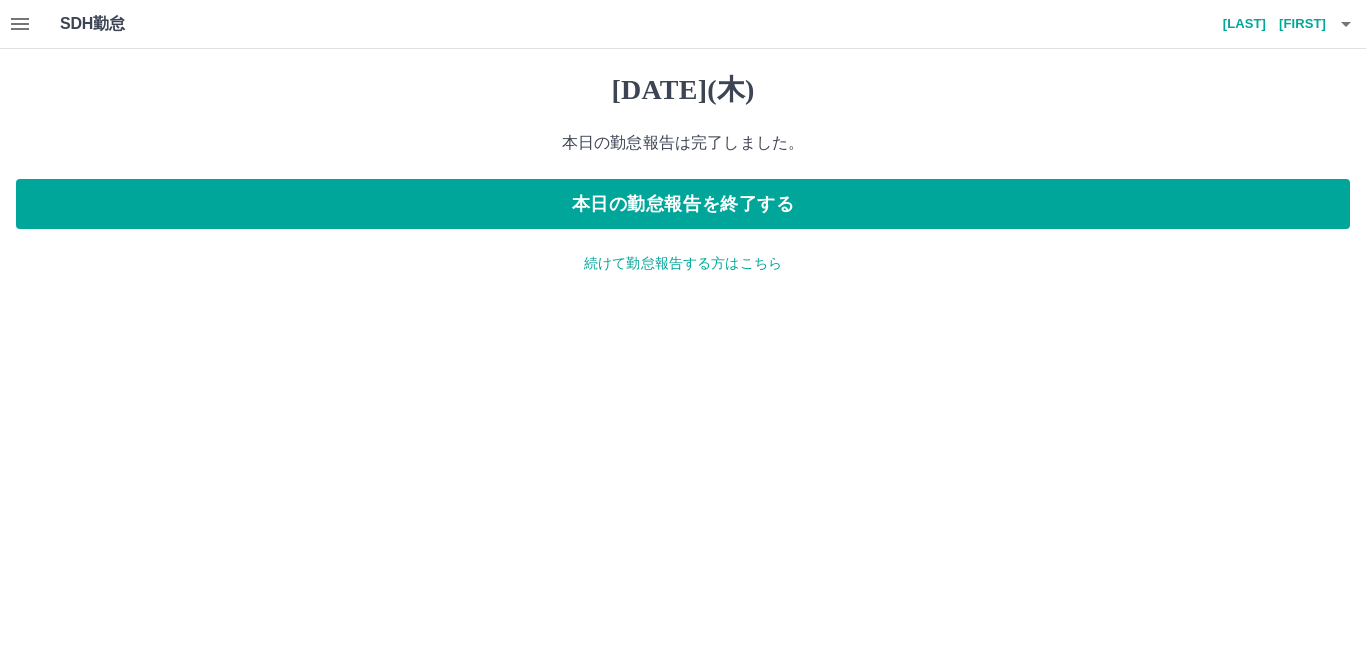 click on "[DATE](木) 本日の勤怠報告は完了しました。 本日の勤怠報告を終了する 続けて勤怠報告する方はこちら" at bounding box center [683, 173] 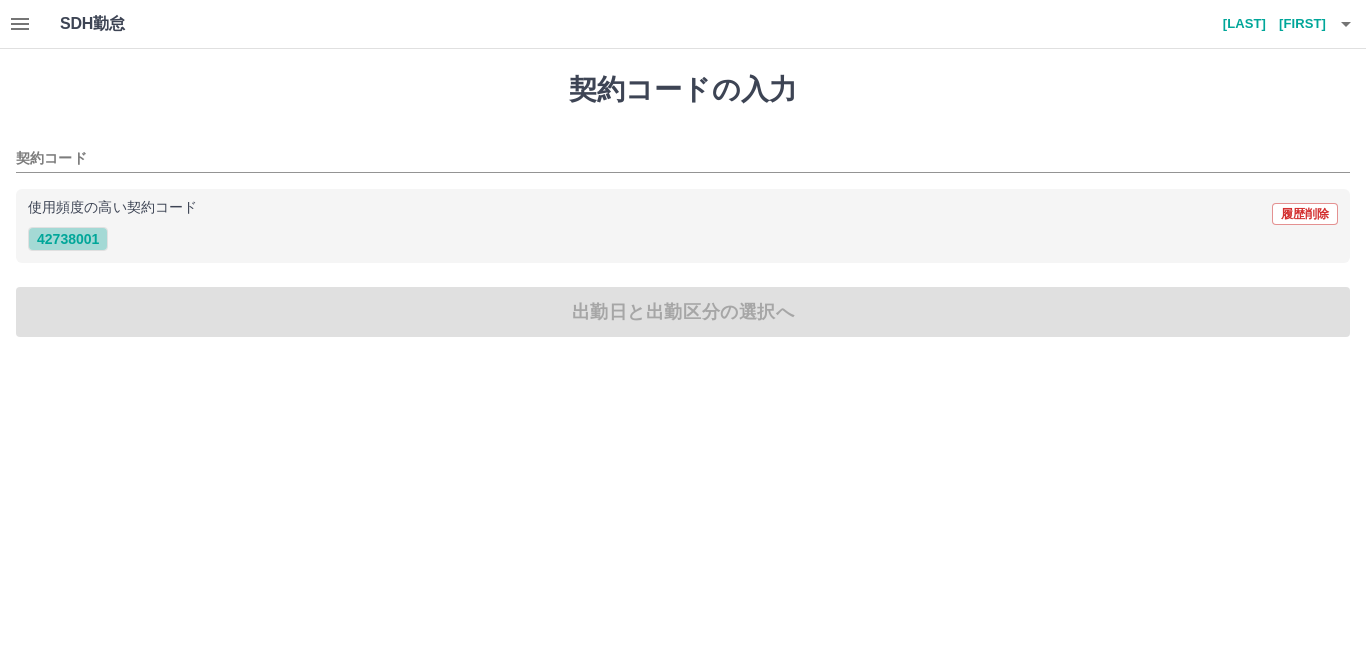 click on "42738001" at bounding box center [68, 239] 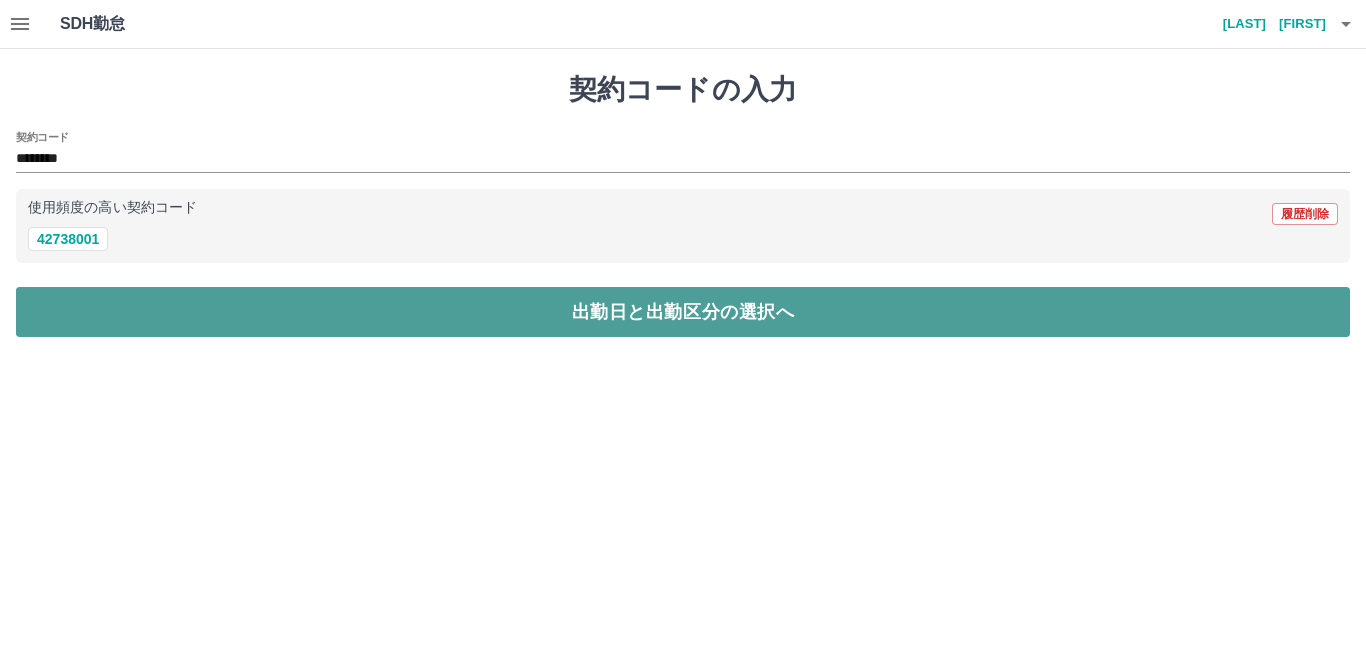 click on "出勤日と出勤区分の選択へ" at bounding box center (683, 312) 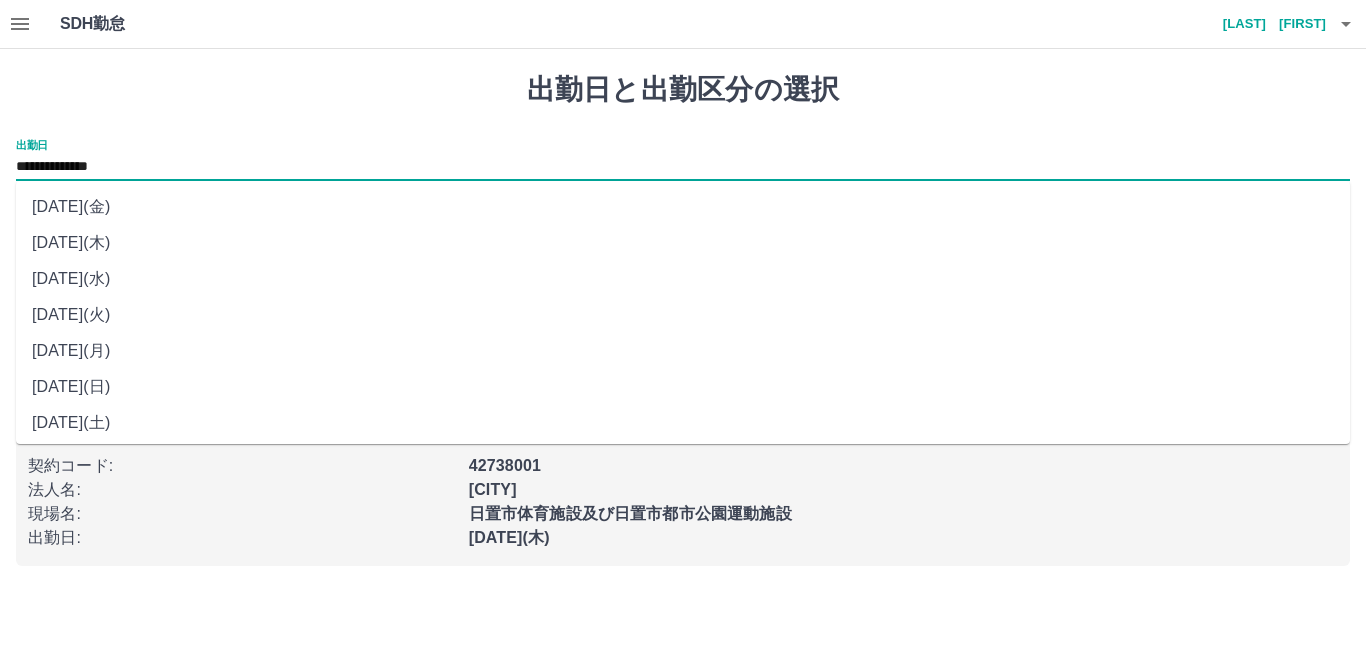 click on "**********" at bounding box center [683, 167] 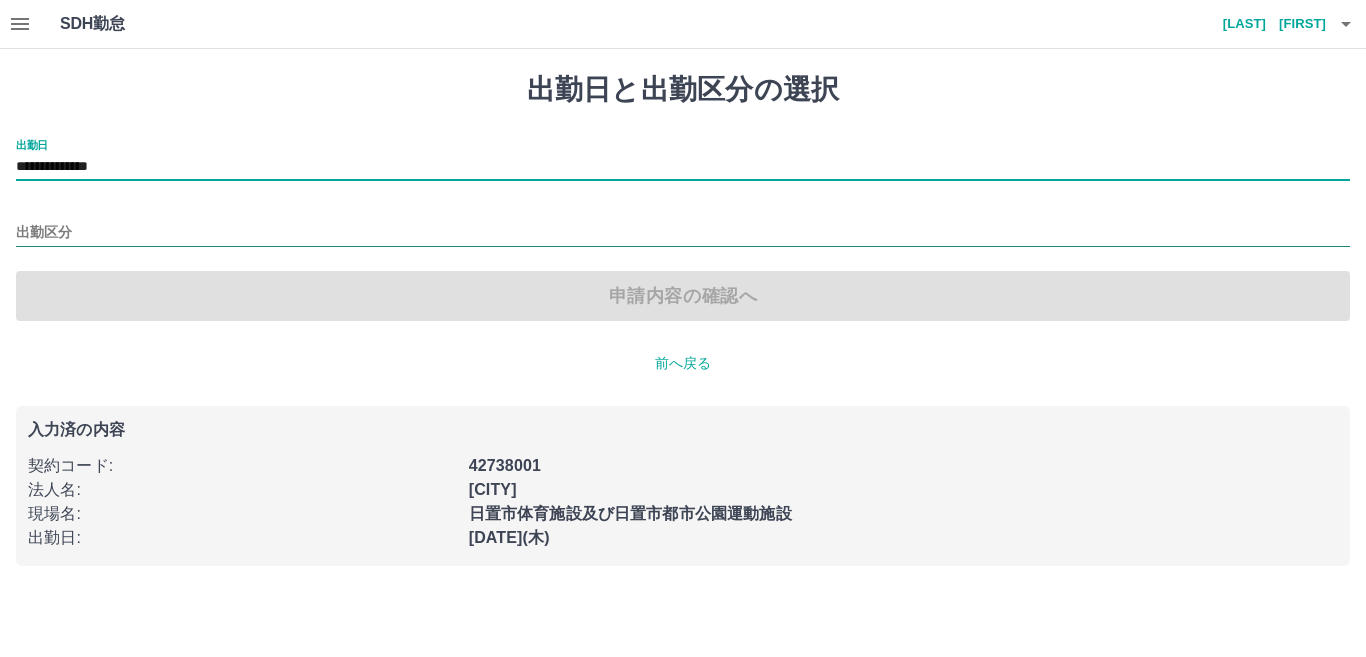 click on "出勤区分" at bounding box center (683, 233) 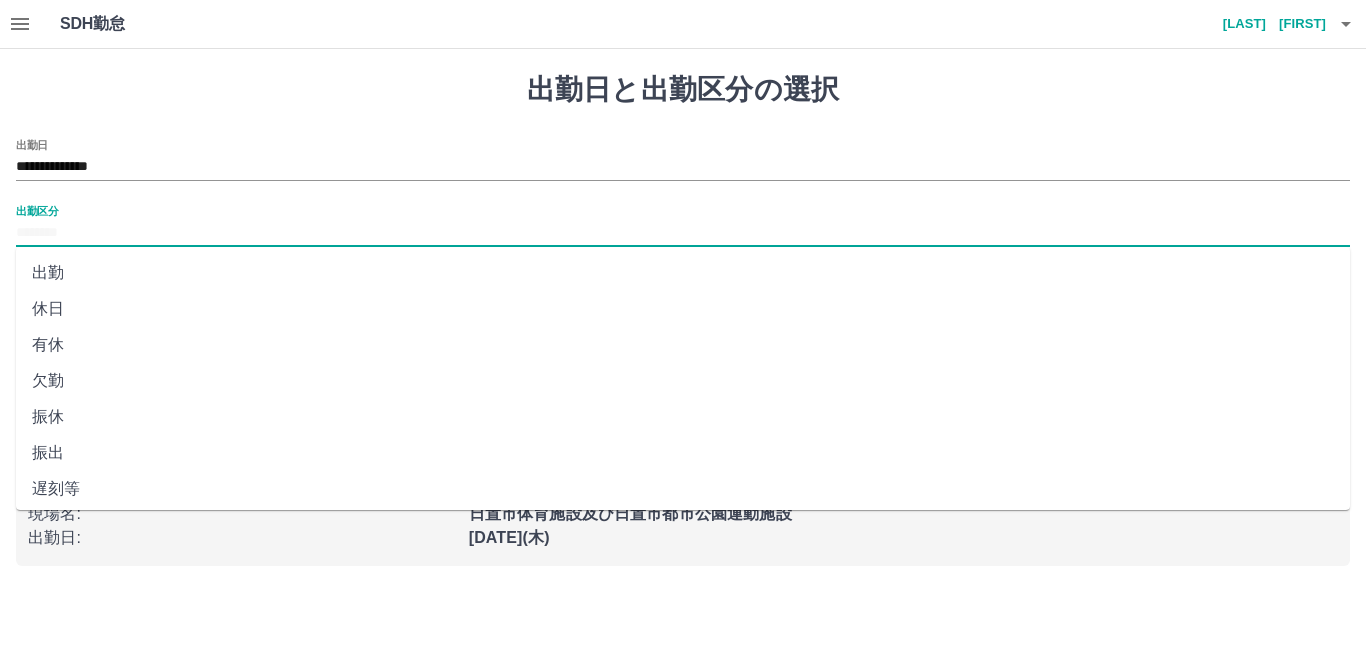 click on "休日" at bounding box center [683, 309] 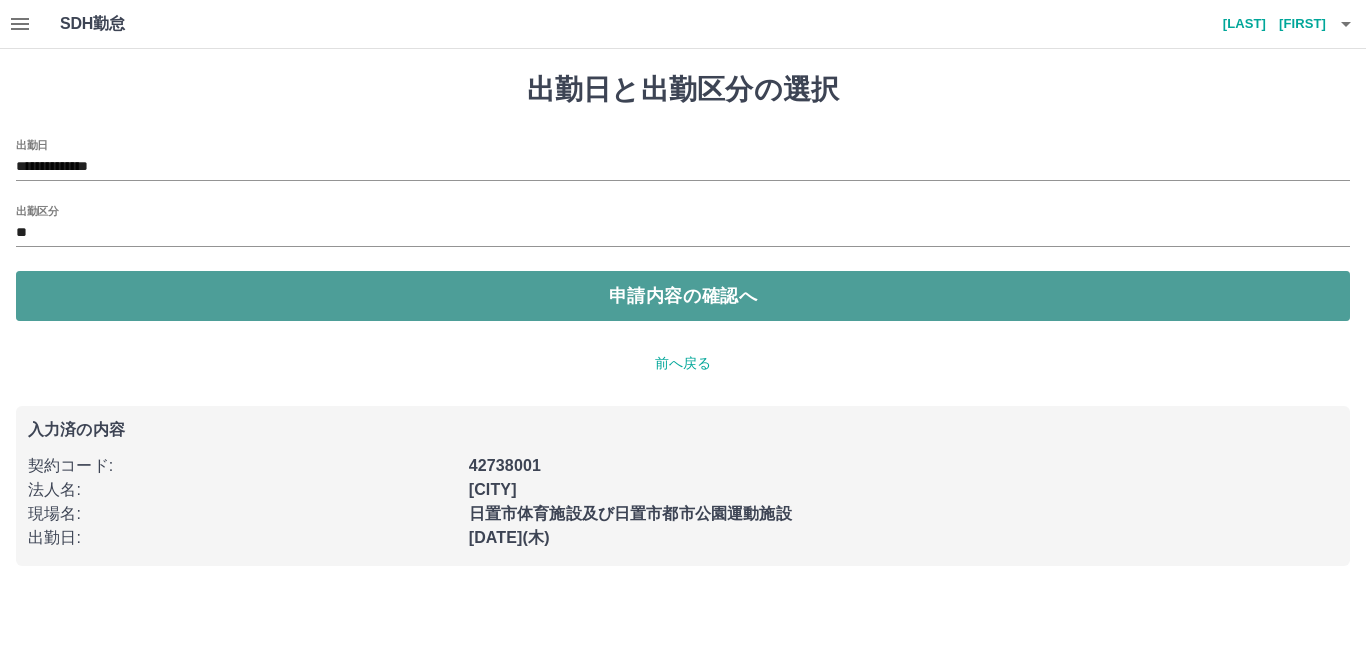 click on "申請内容の確認へ" at bounding box center (683, 296) 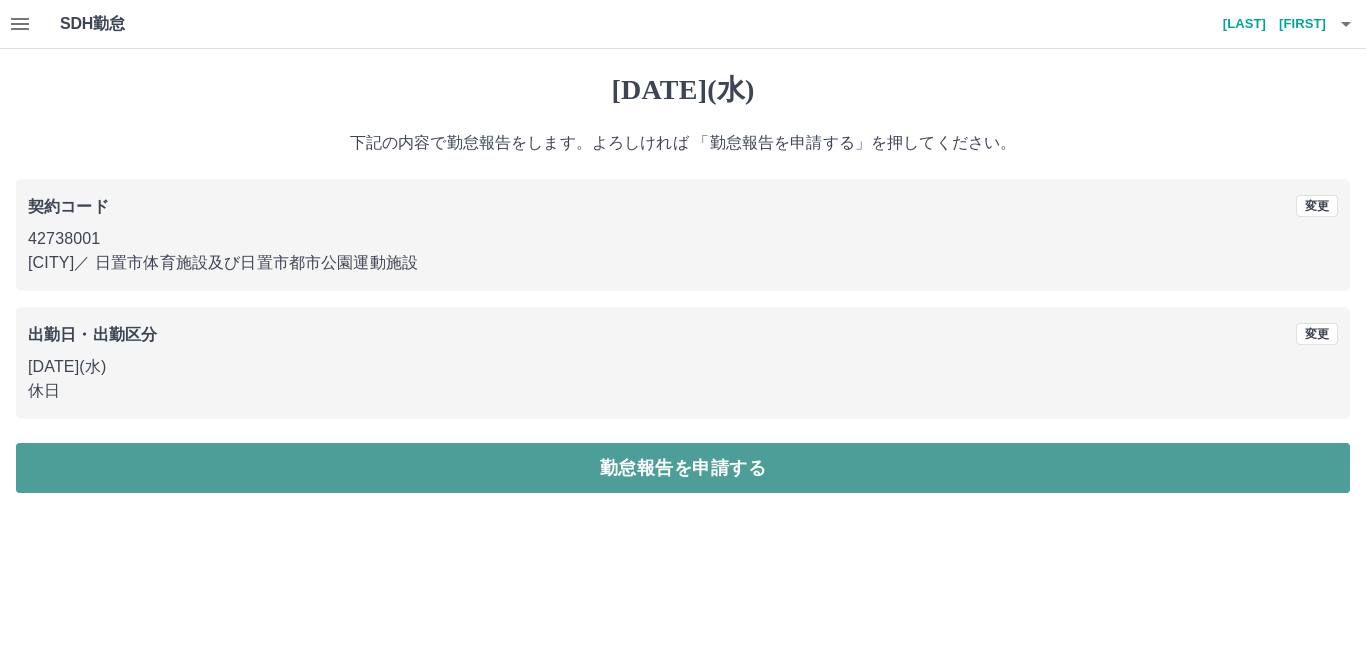 click on "勤怠報告を申請する" at bounding box center [683, 468] 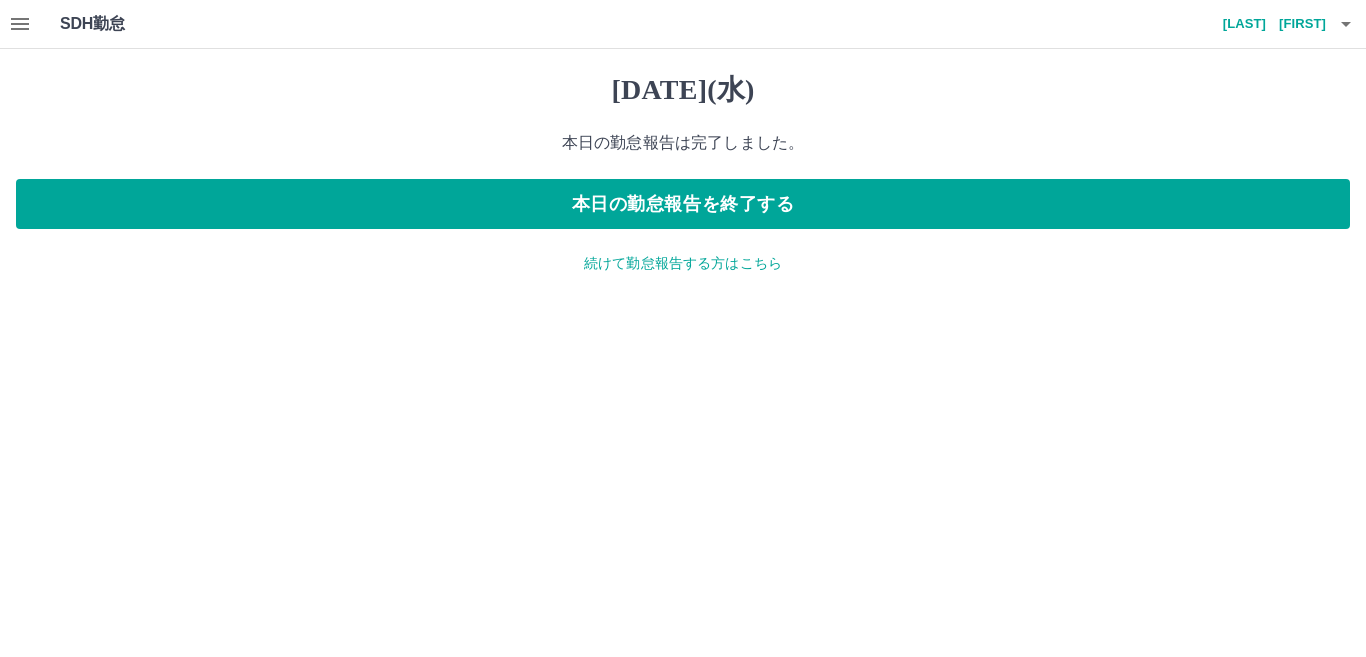 click on "続けて勤怠報告する方はこちら" at bounding box center (683, 263) 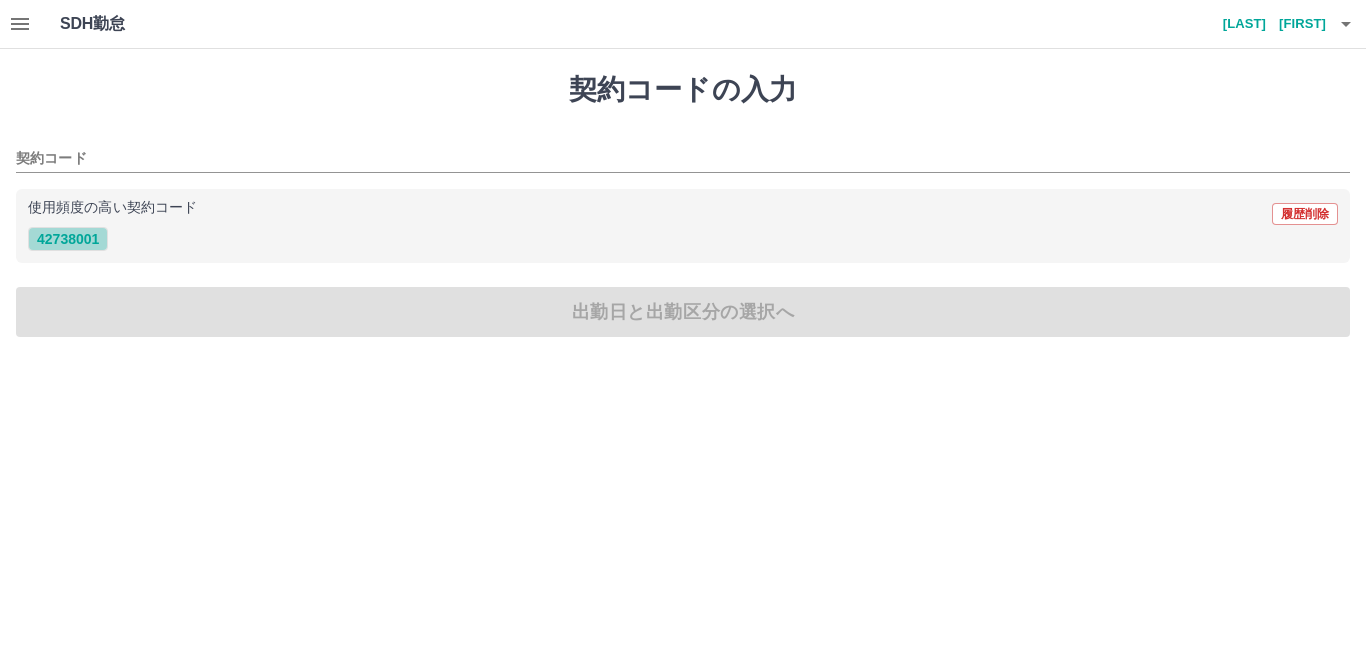 click on "42738001" at bounding box center (68, 239) 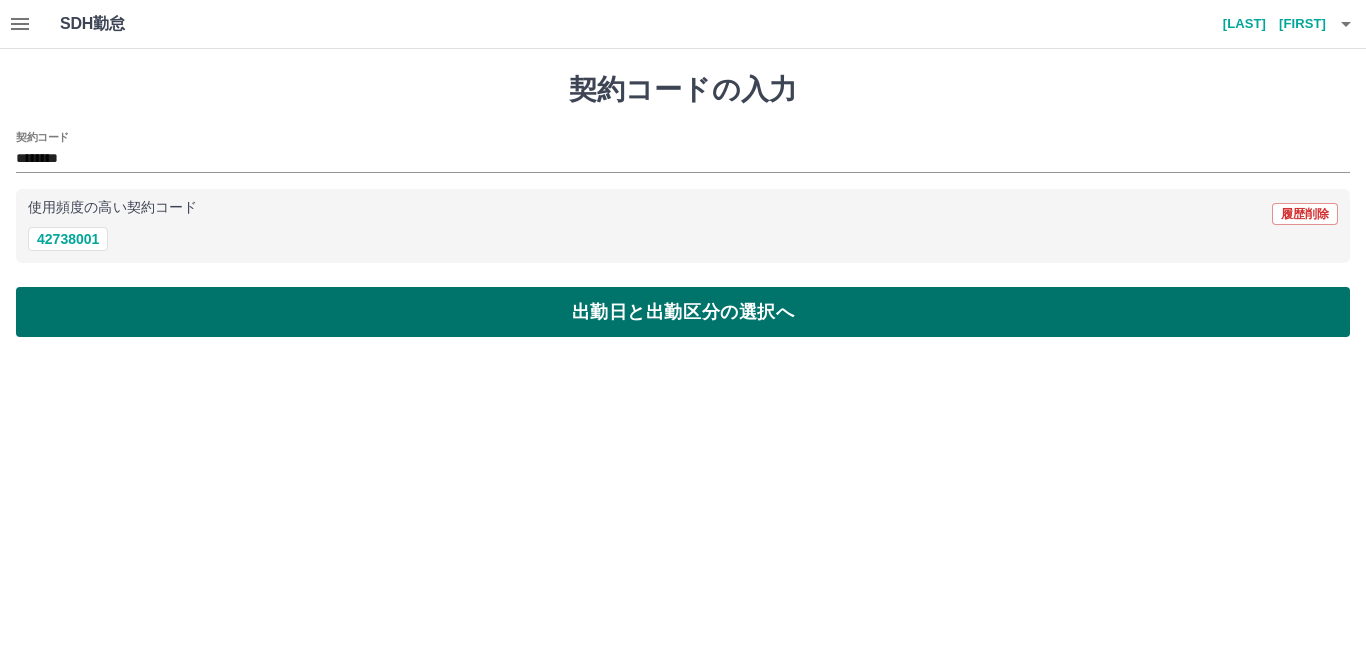 click on "出勤日と出勤区分の選択へ" at bounding box center (683, 312) 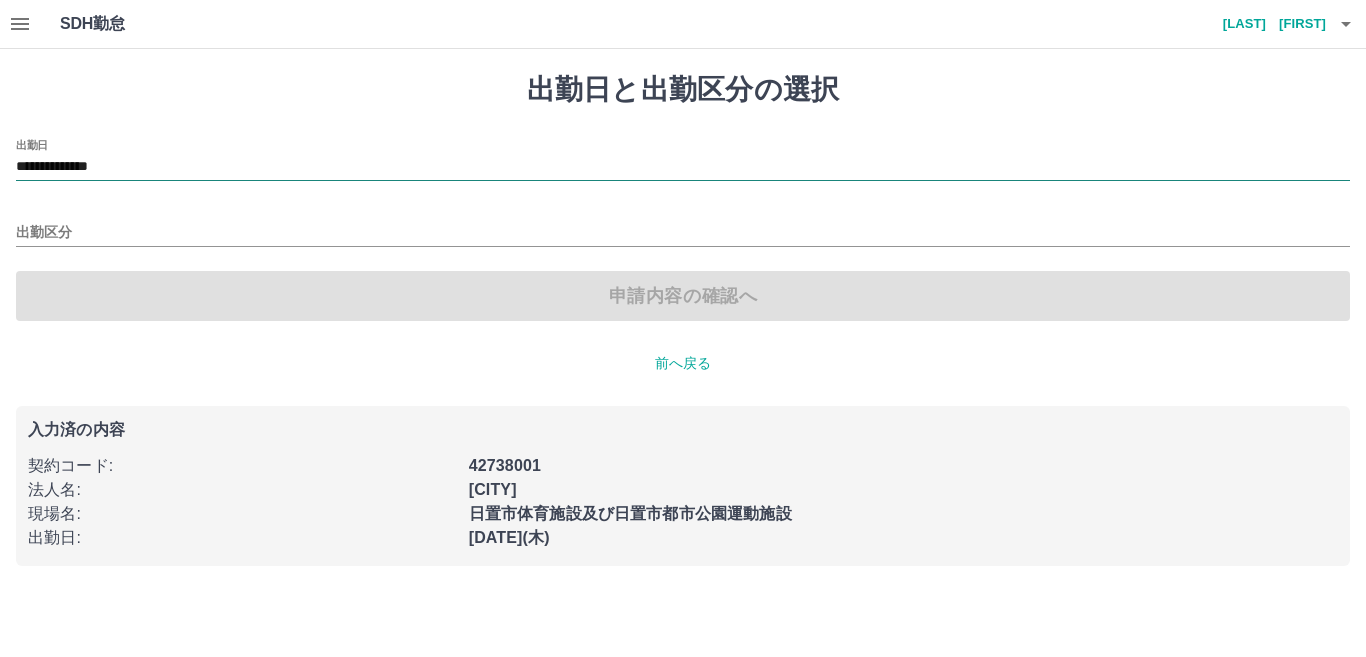 click on "**********" at bounding box center (683, 167) 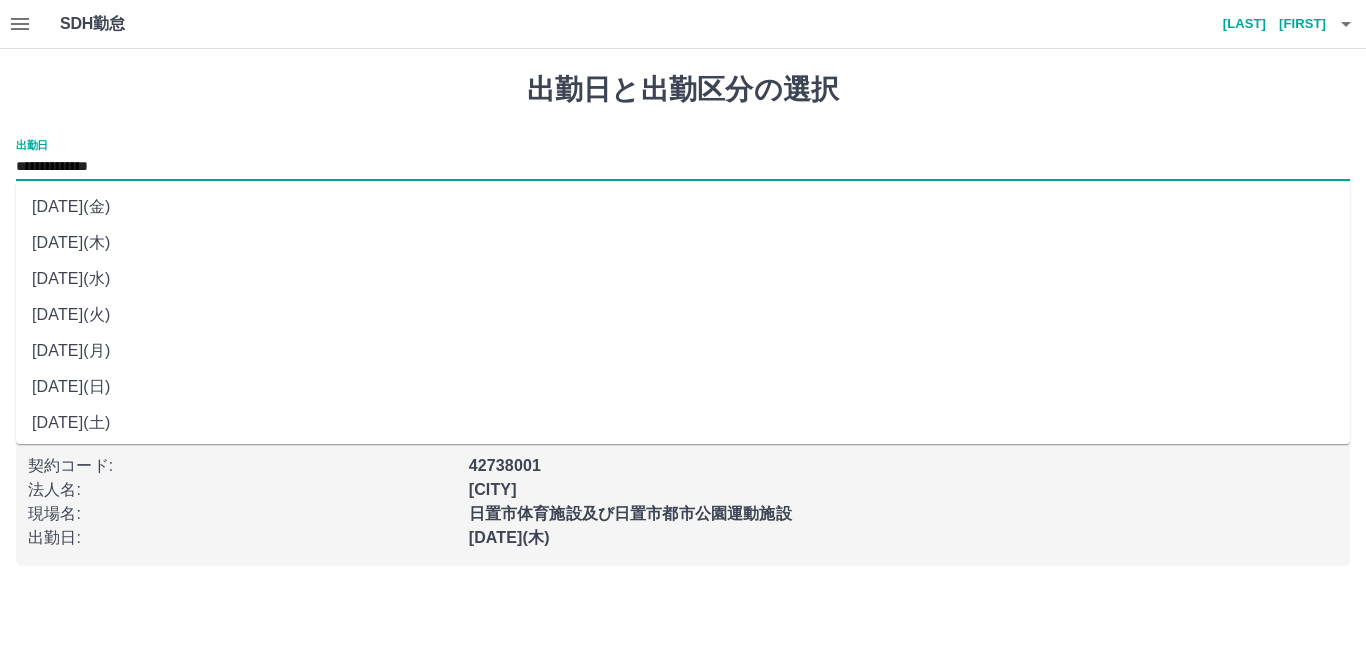 click on "[DATE](火)" at bounding box center [683, 315] 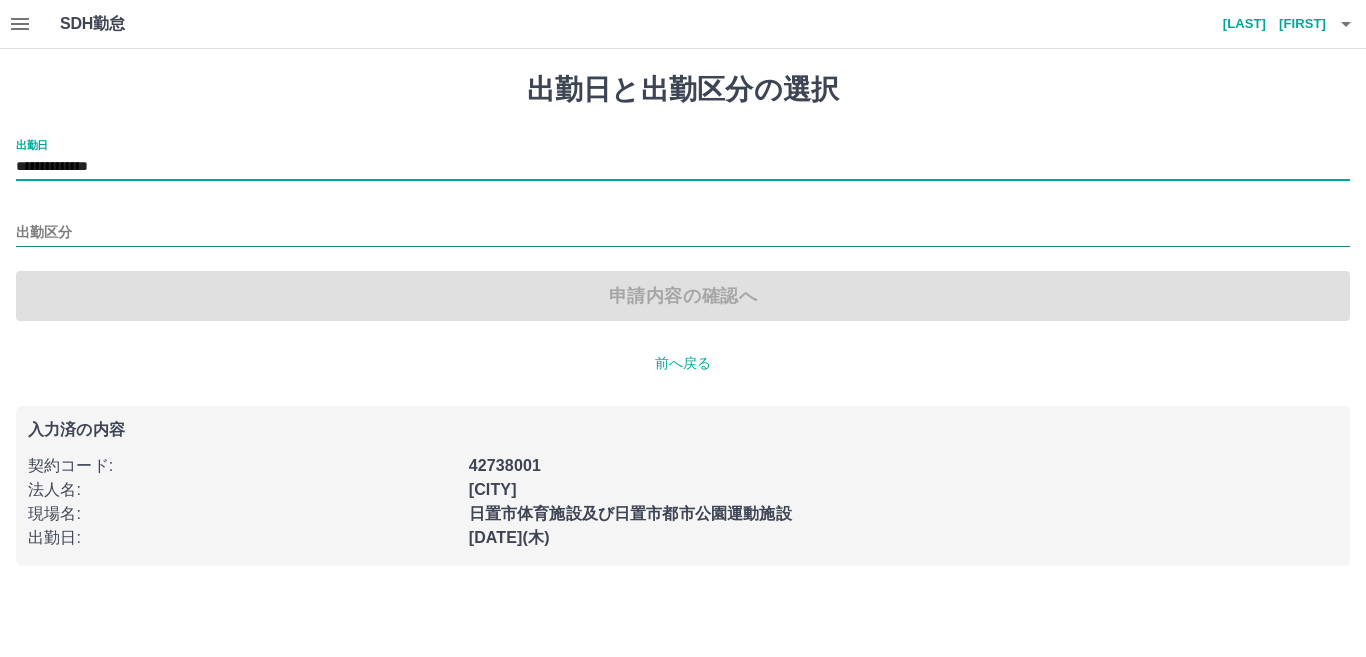 click on "出勤区分" at bounding box center (683, 233) 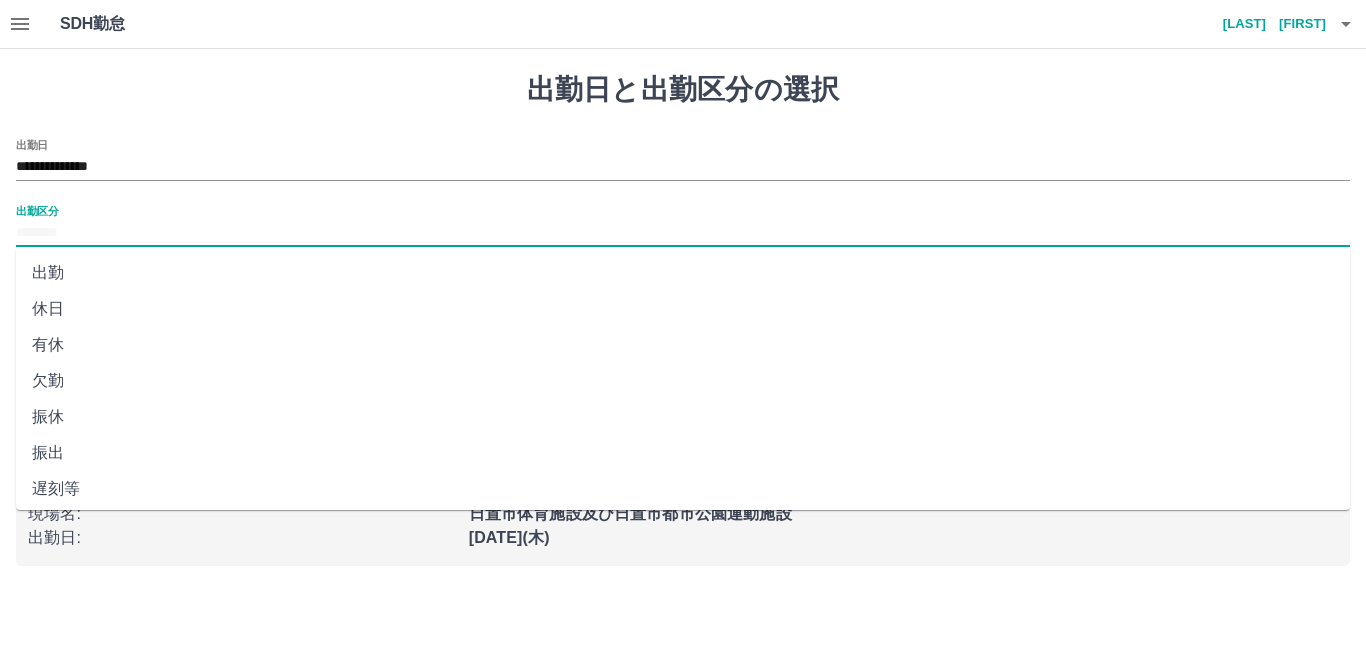 click on "休日" at bounding box center (683, 309) 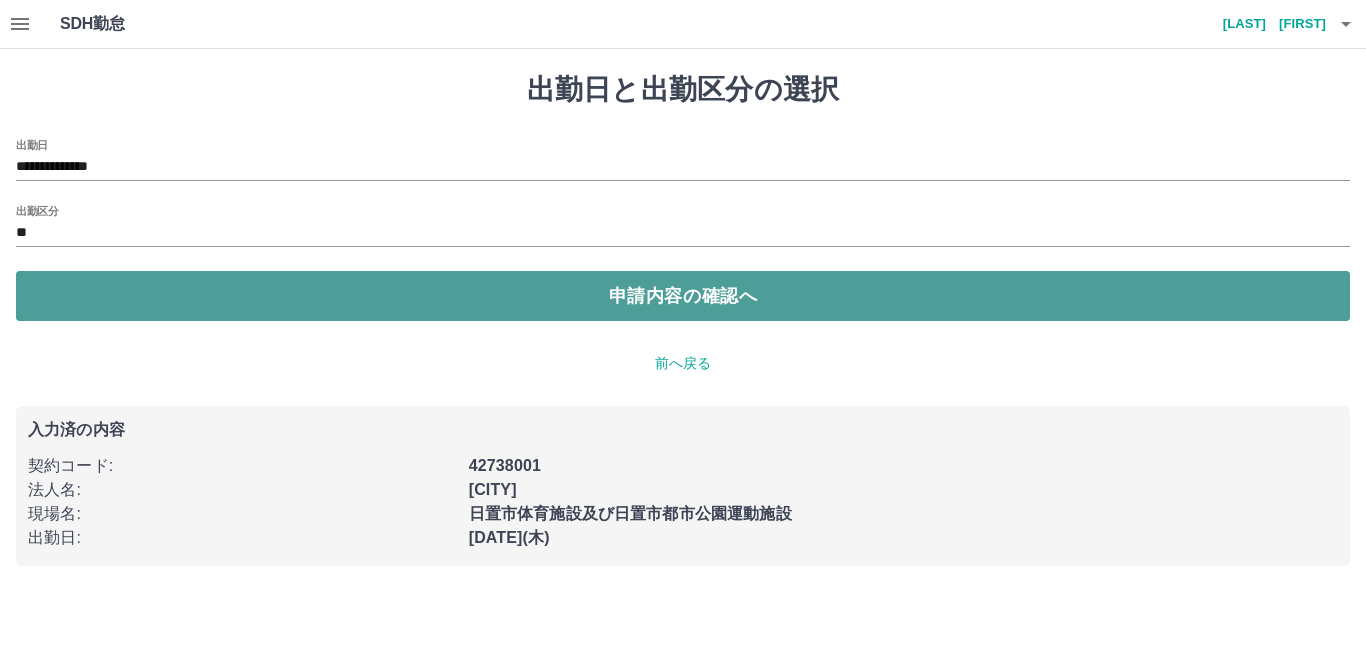 click on "申請内容の確認へ" at bounding box center [683, 296] 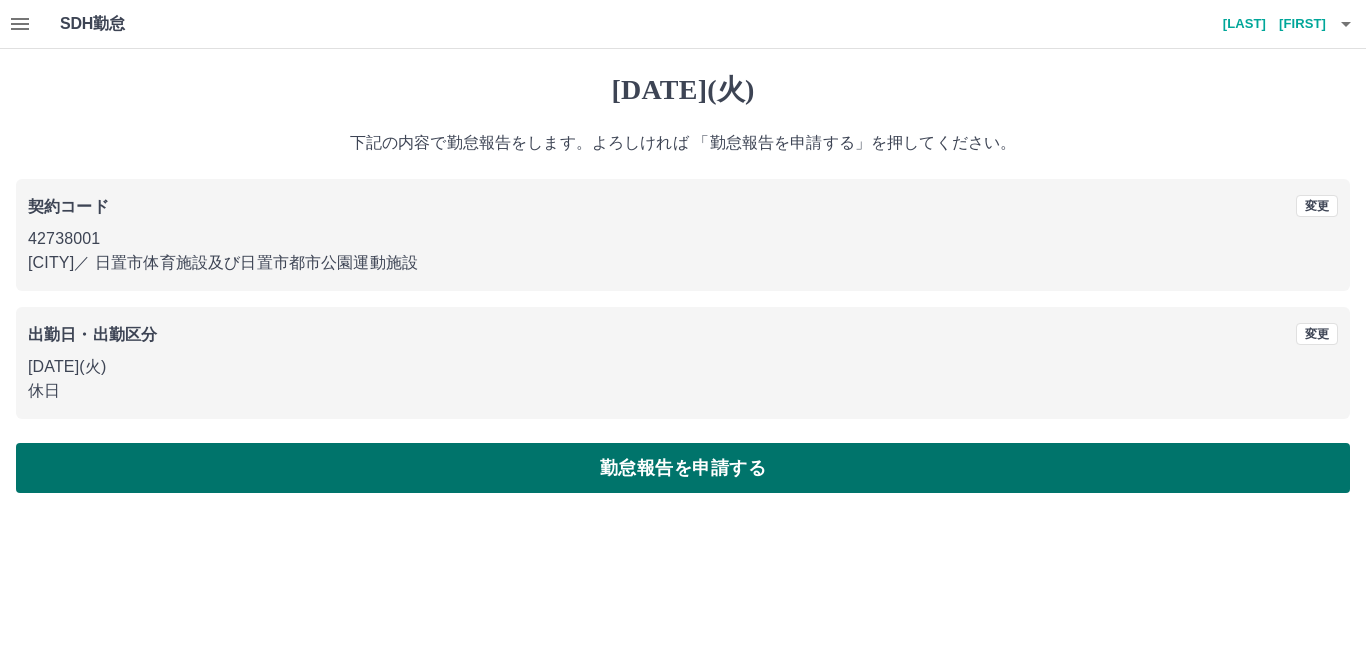 click on "勤怠報告を申請する" at bounding box center (683, 468) 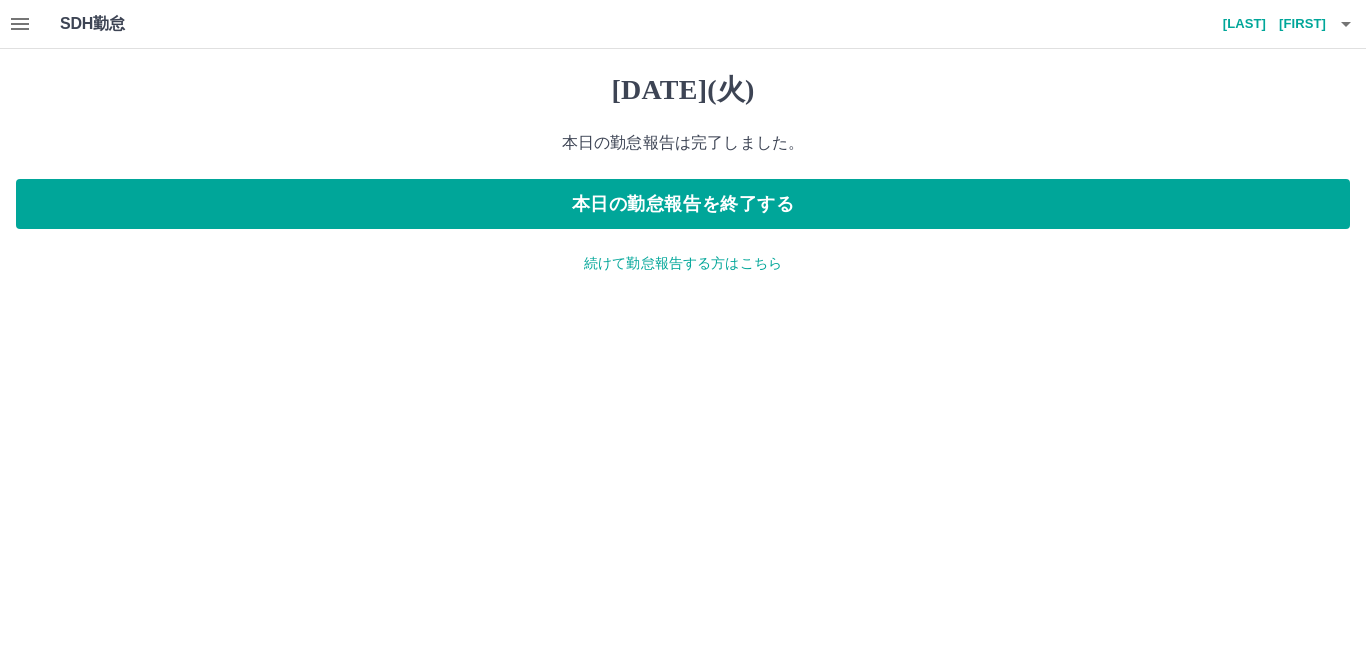 click on "[DATE](火) 本日の勤怠報告は完了しました。 本日の勤怠報告を終了する 続けて勤怠報告する方はこちら" at bounding box center (683, 173) 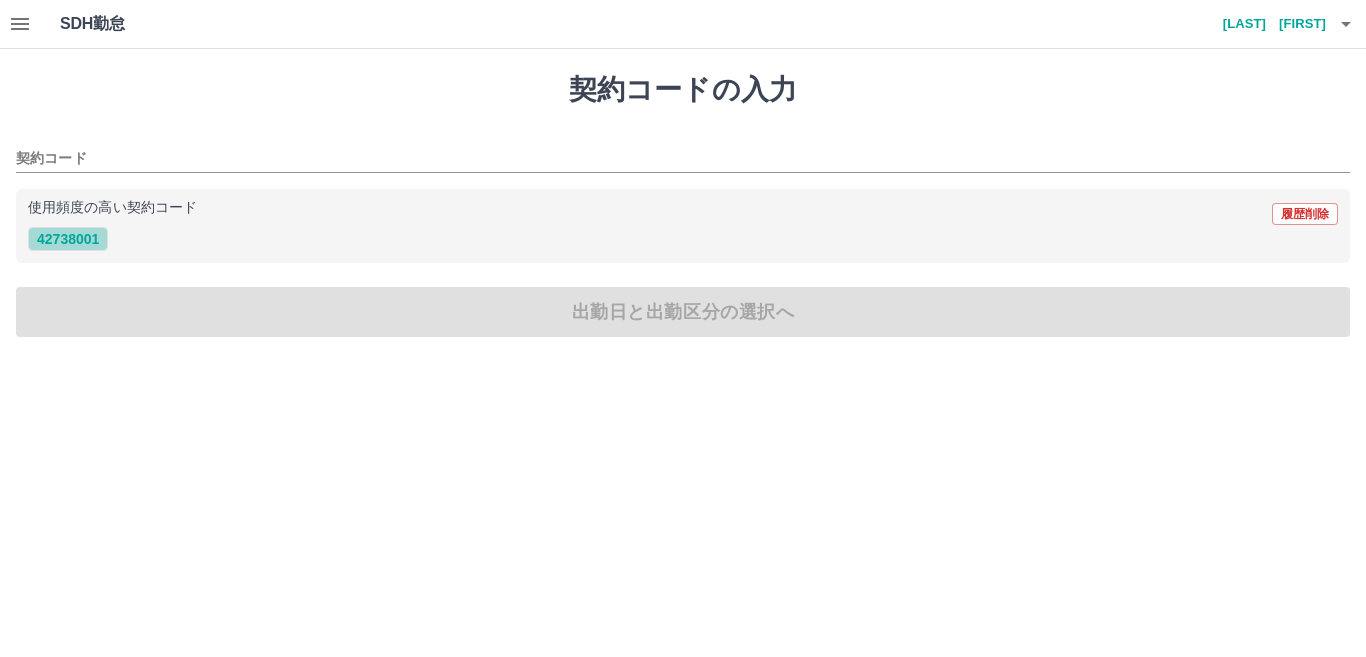 click on "42738001" at bounding box center [68, 239] 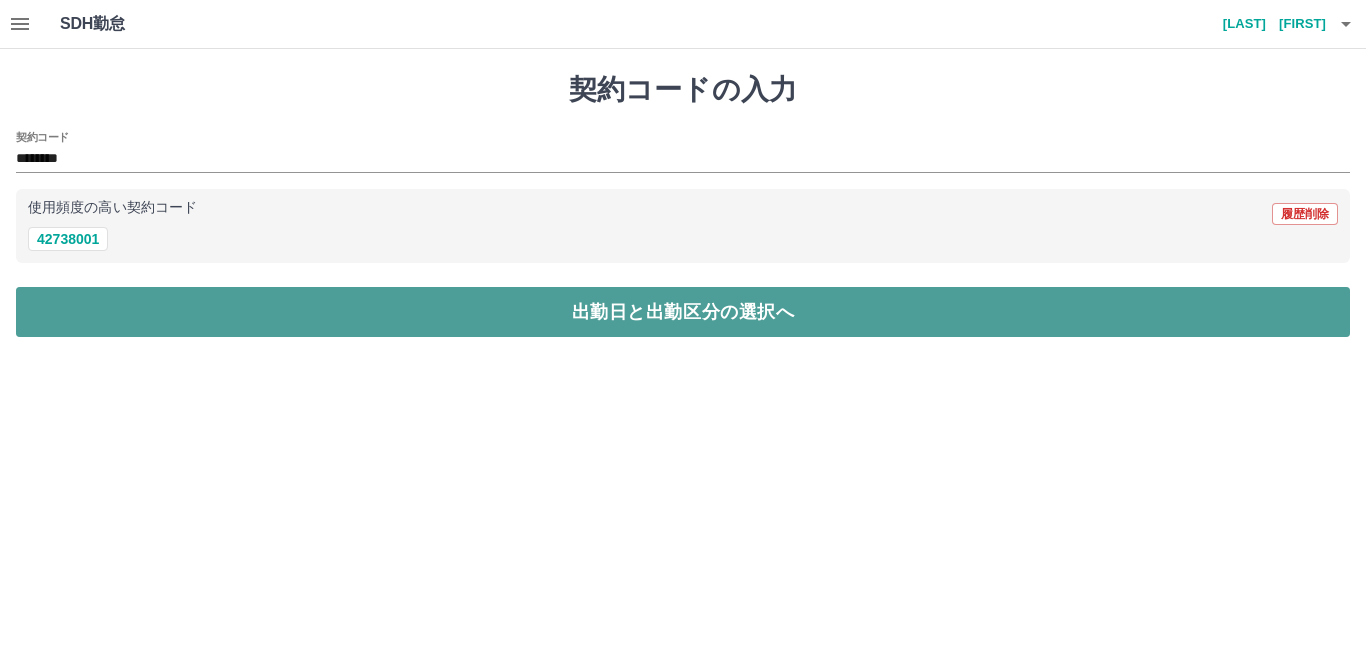 click on "出勤日と出勤区分の選択へ" at bounding box center [683, 312] 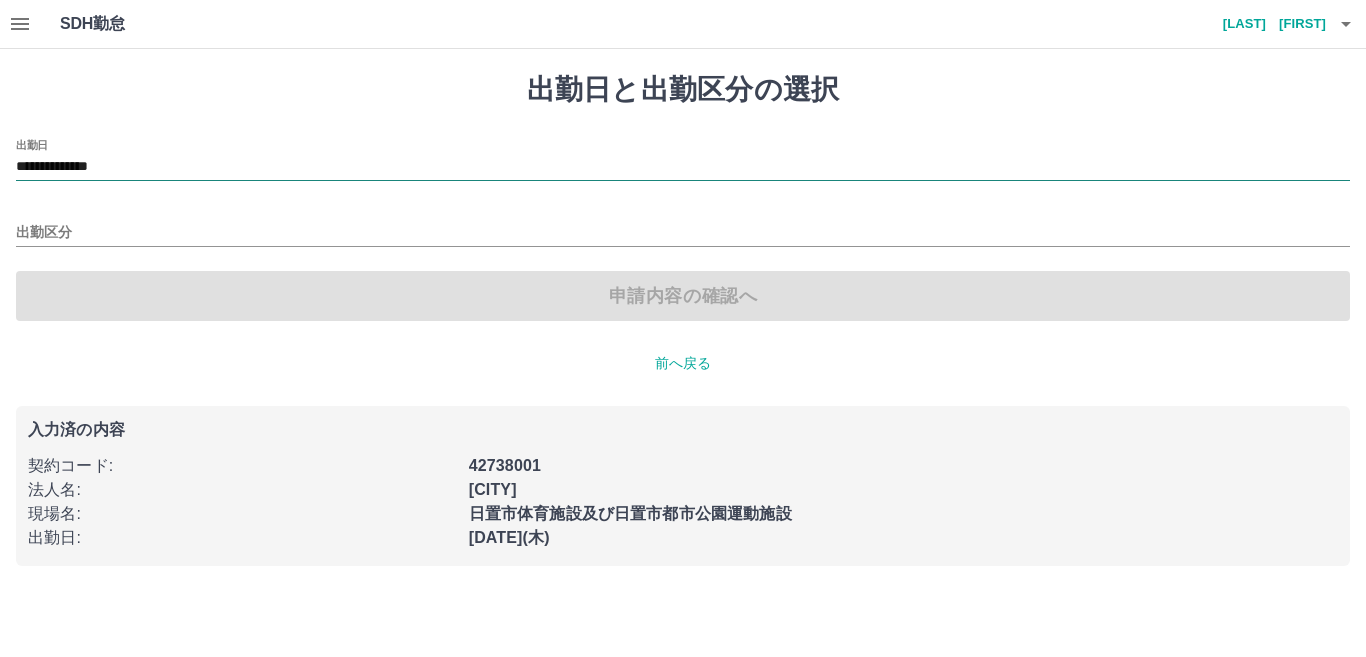 click on "**********" at bounding box center (683, 167) 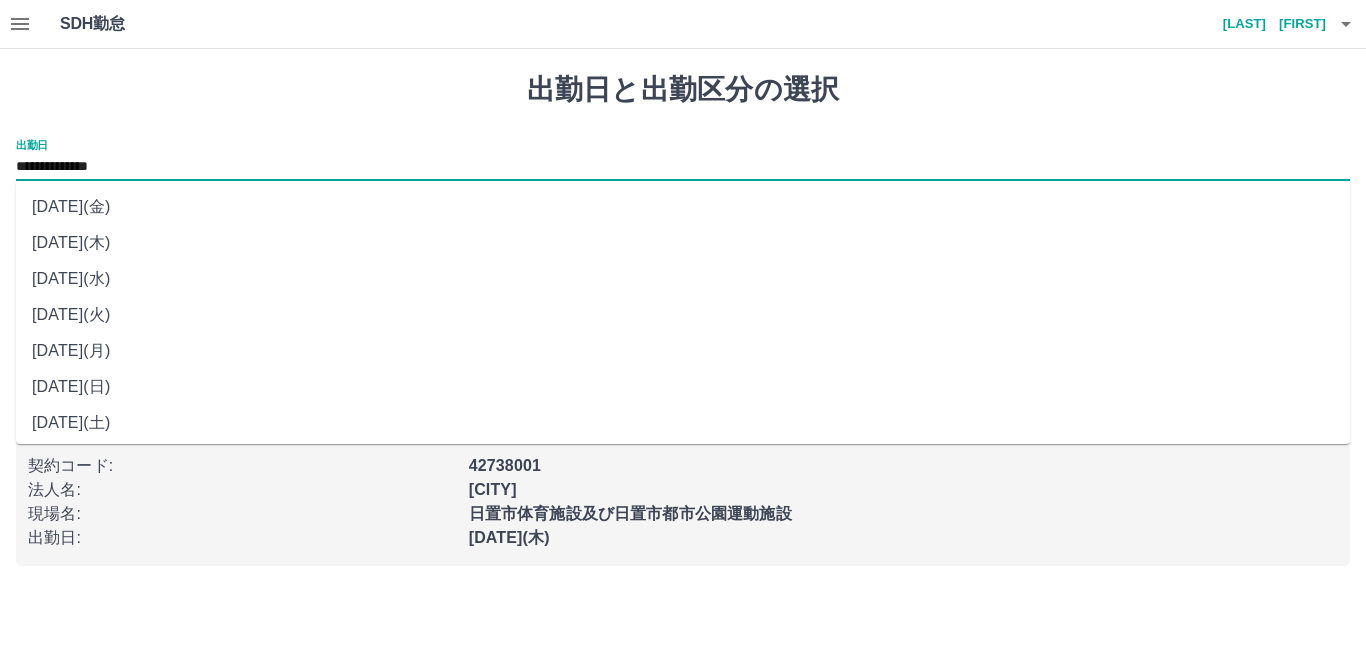 click on "[DATE](月)" at bounding box center [683, 351] 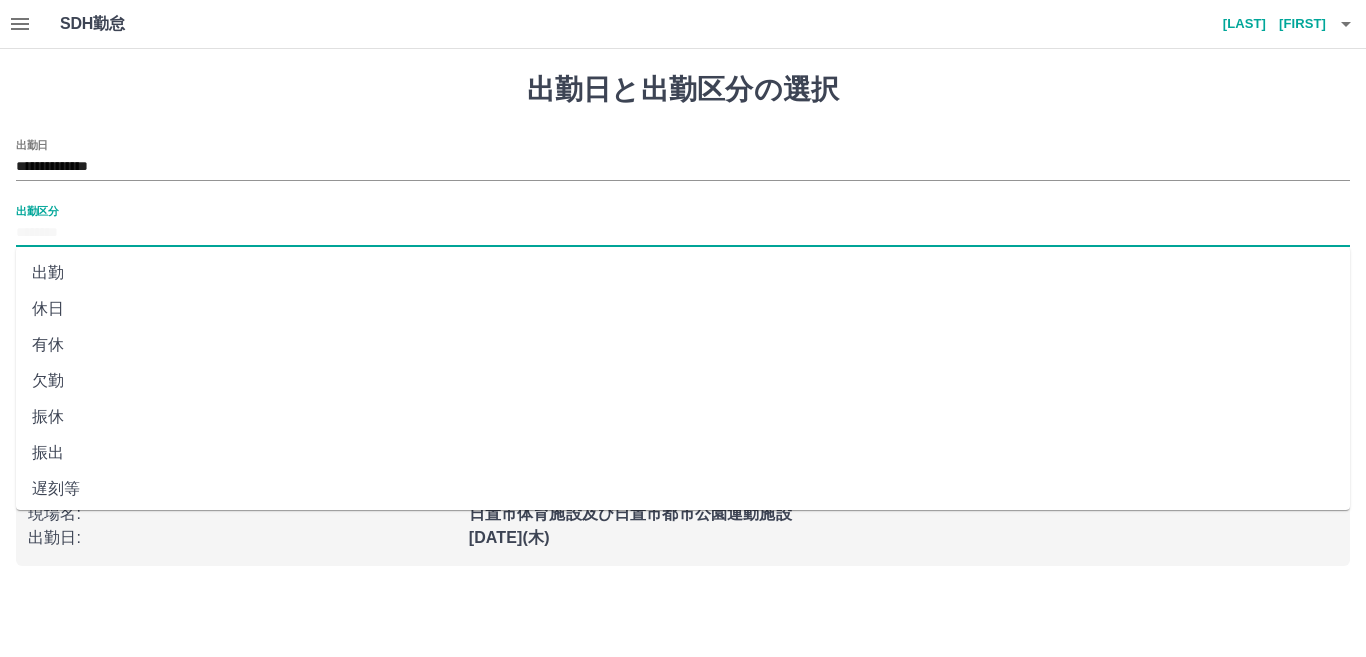 click on "出勤区分" at bounding box center [683, 233] 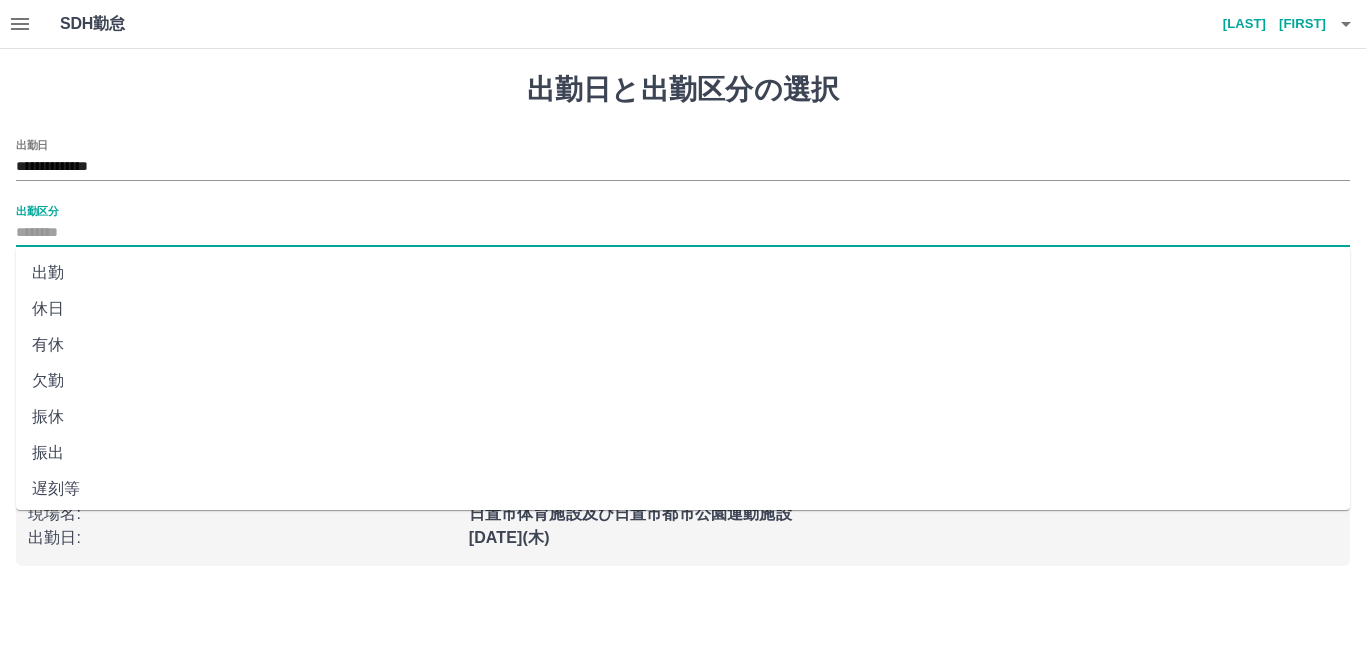 click on "休日" at bounding box center (683, 309) 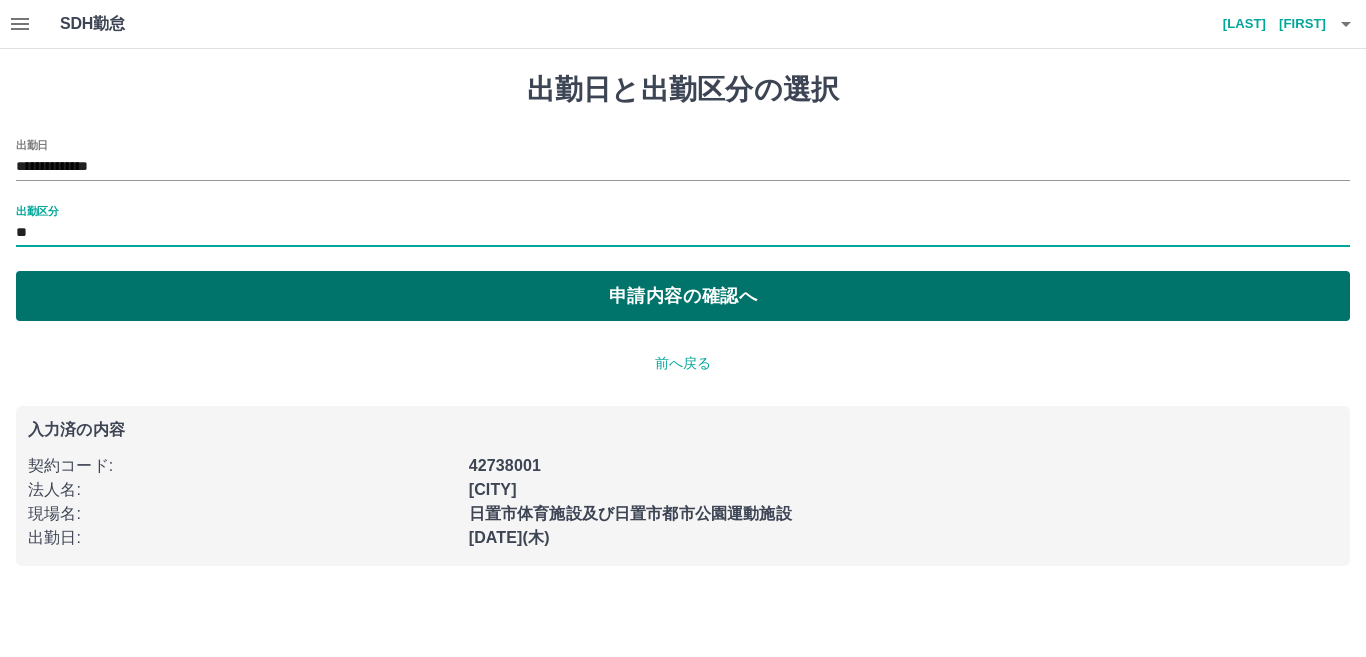 click on "申請内容の確認へ" at bounding box center (683, 296) 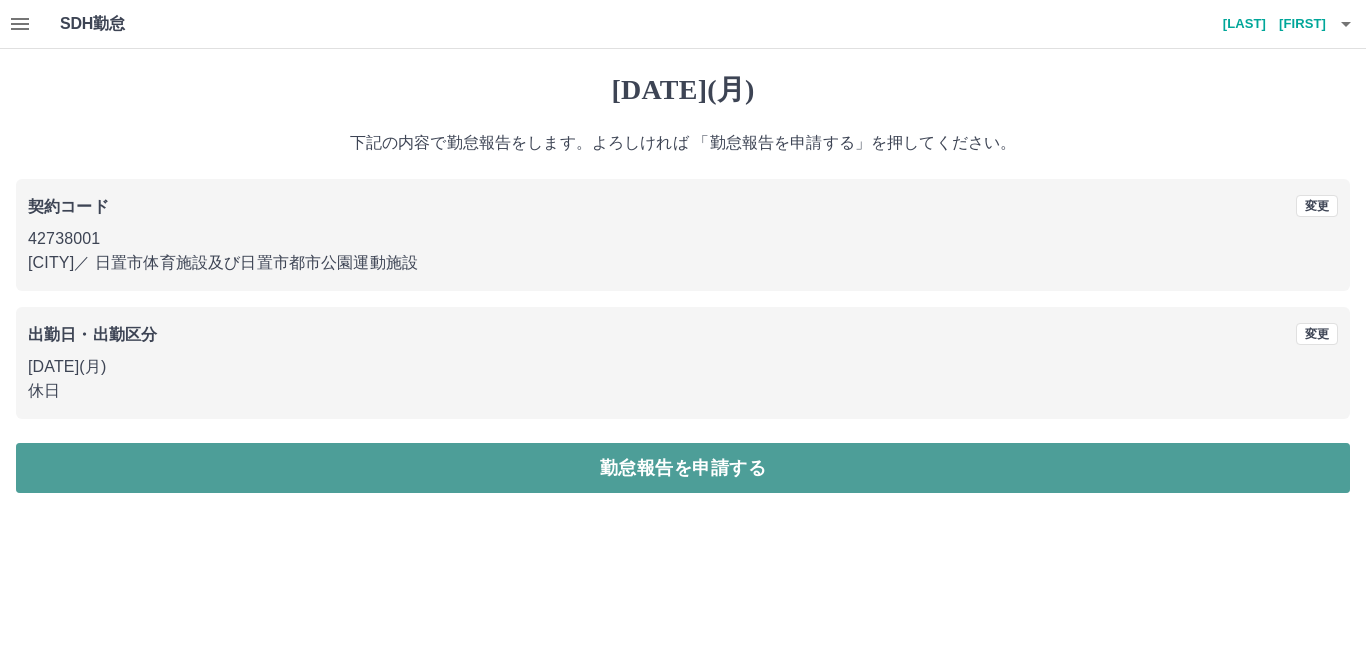 click on "勤怠報告を申請する" at bounding box center (683, 468) 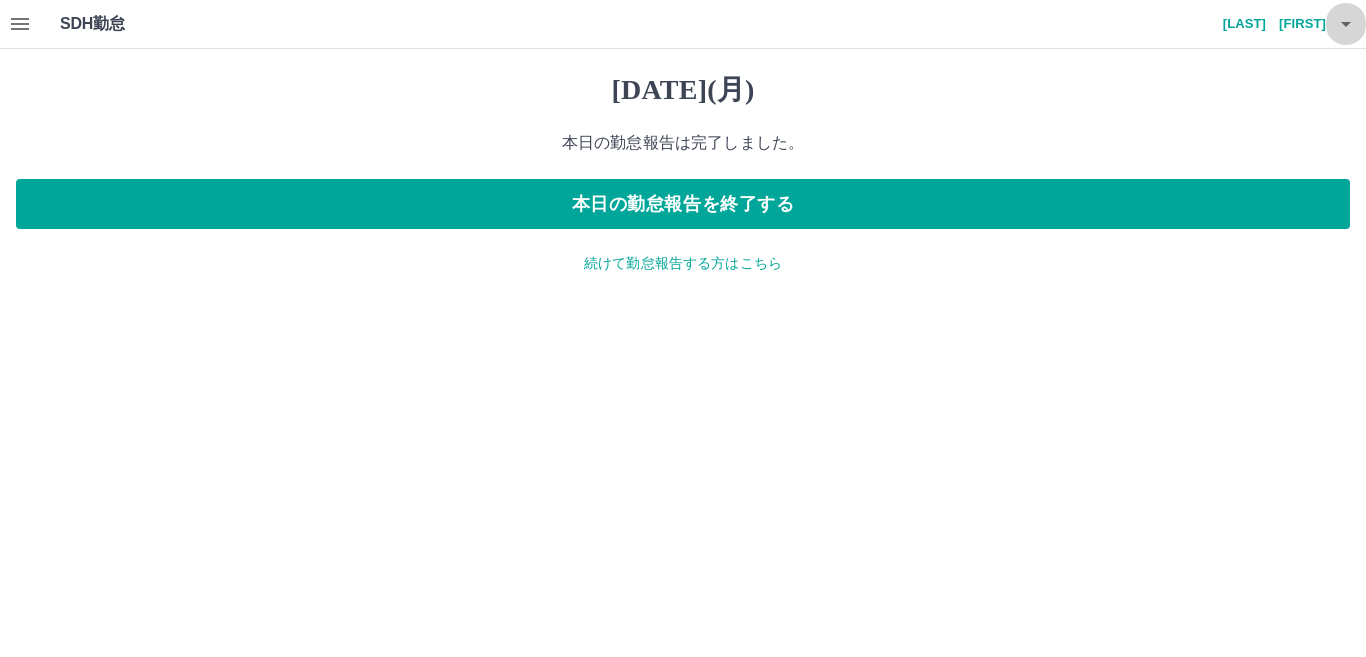 click at bounding box center (1346, 24) 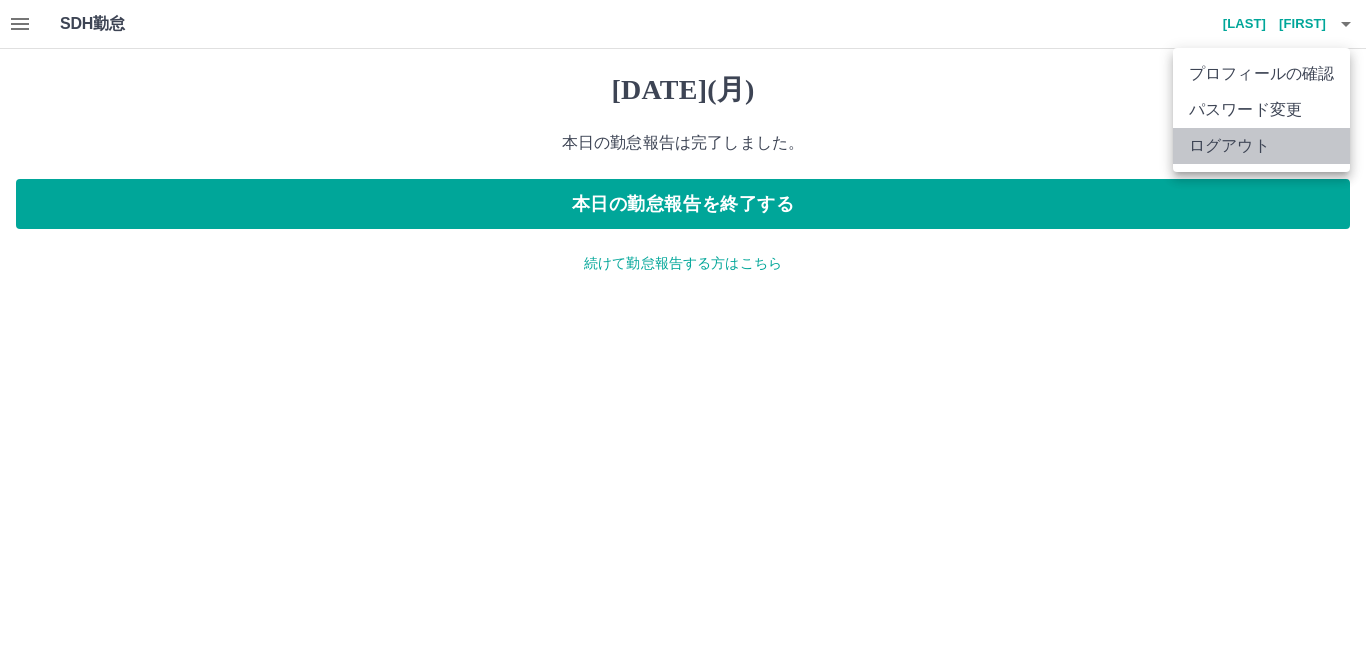 click on "ログアウト" at bounding box center [1261, 146] 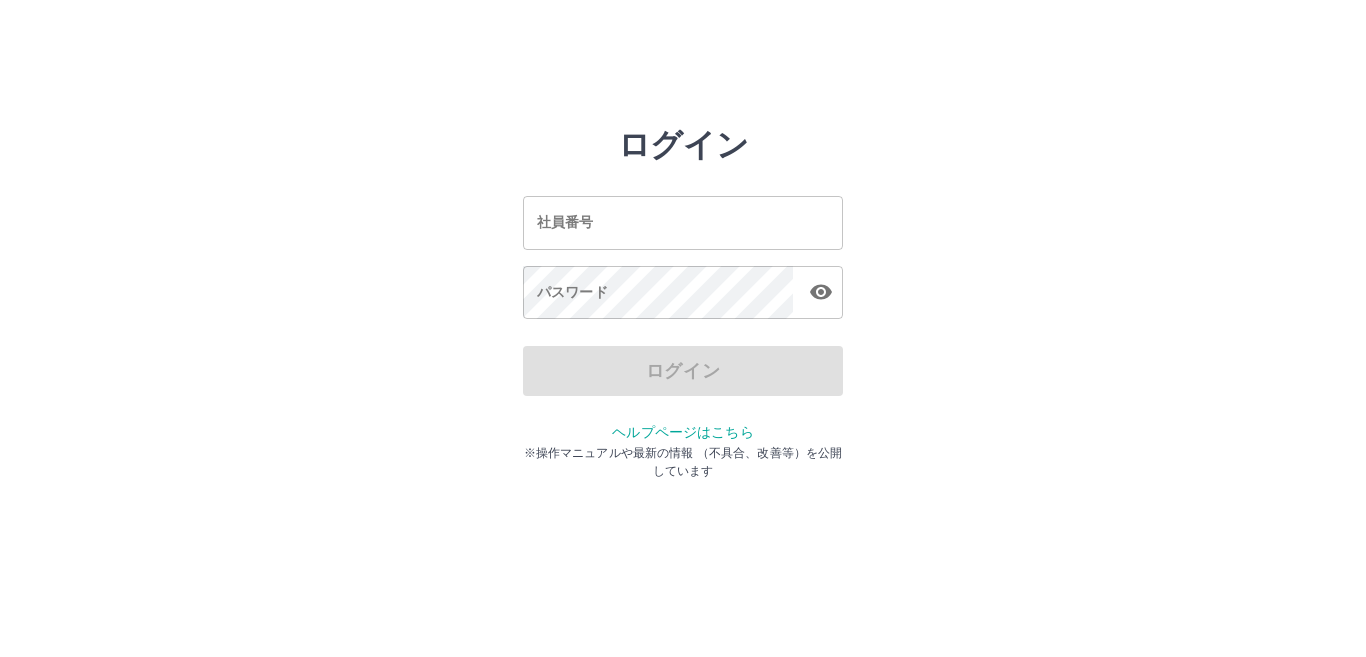 scroll, scrollTop: 0, scrollLeft: 0, axis: both 